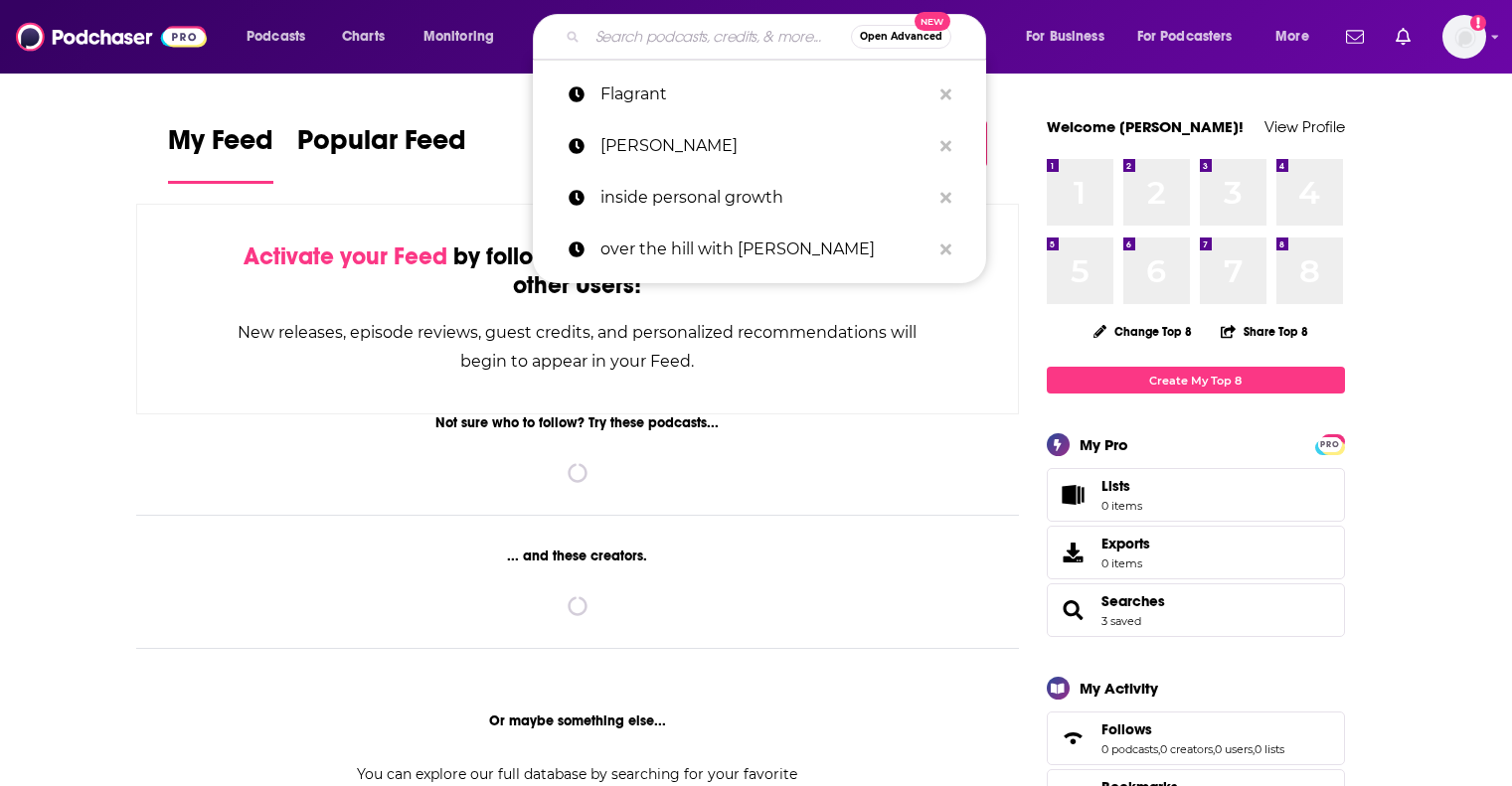 click at bounding box center (719, 37) 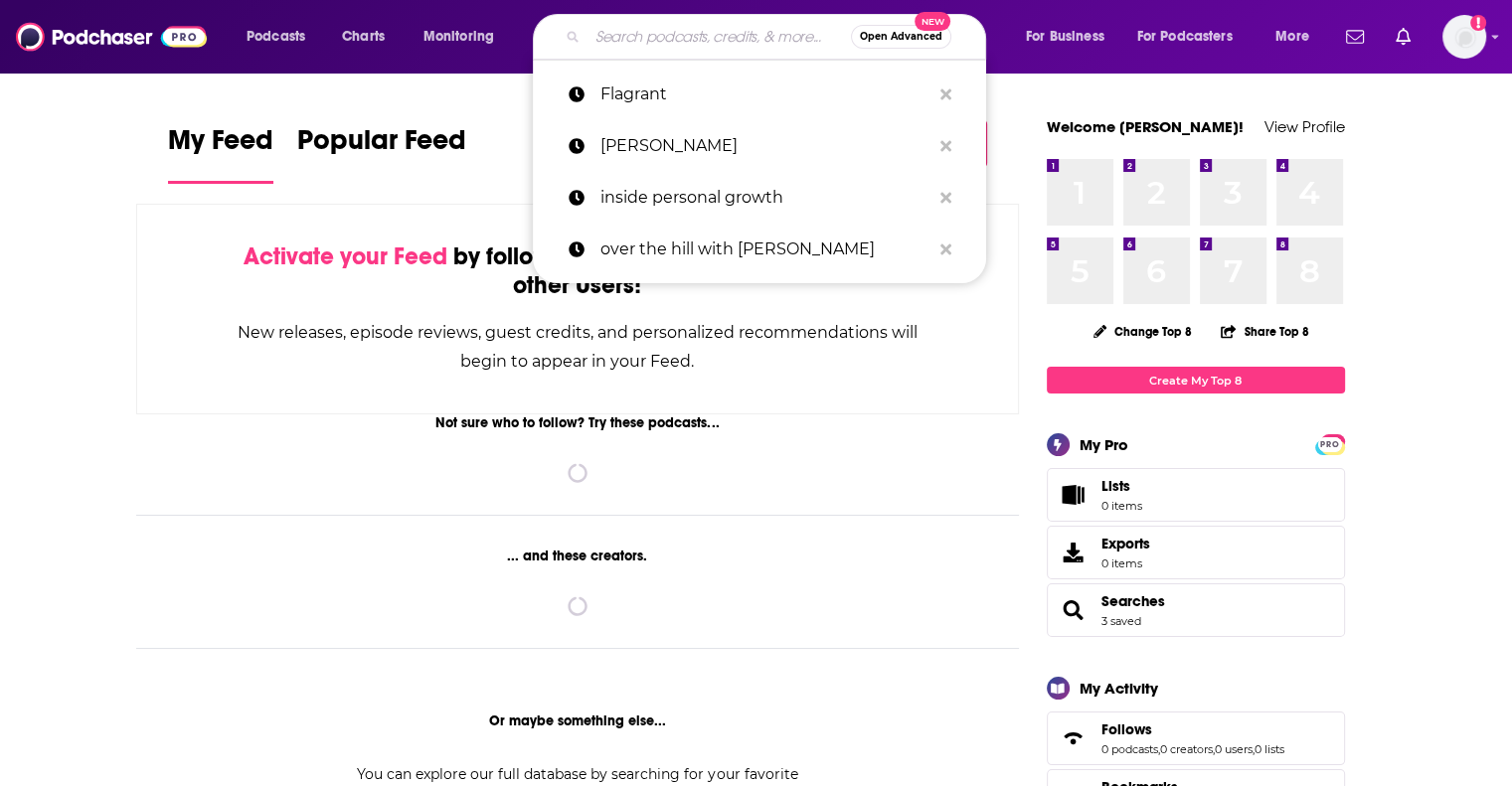 scroll, scrollTop: 0, scrollLeft: 0, axis: both 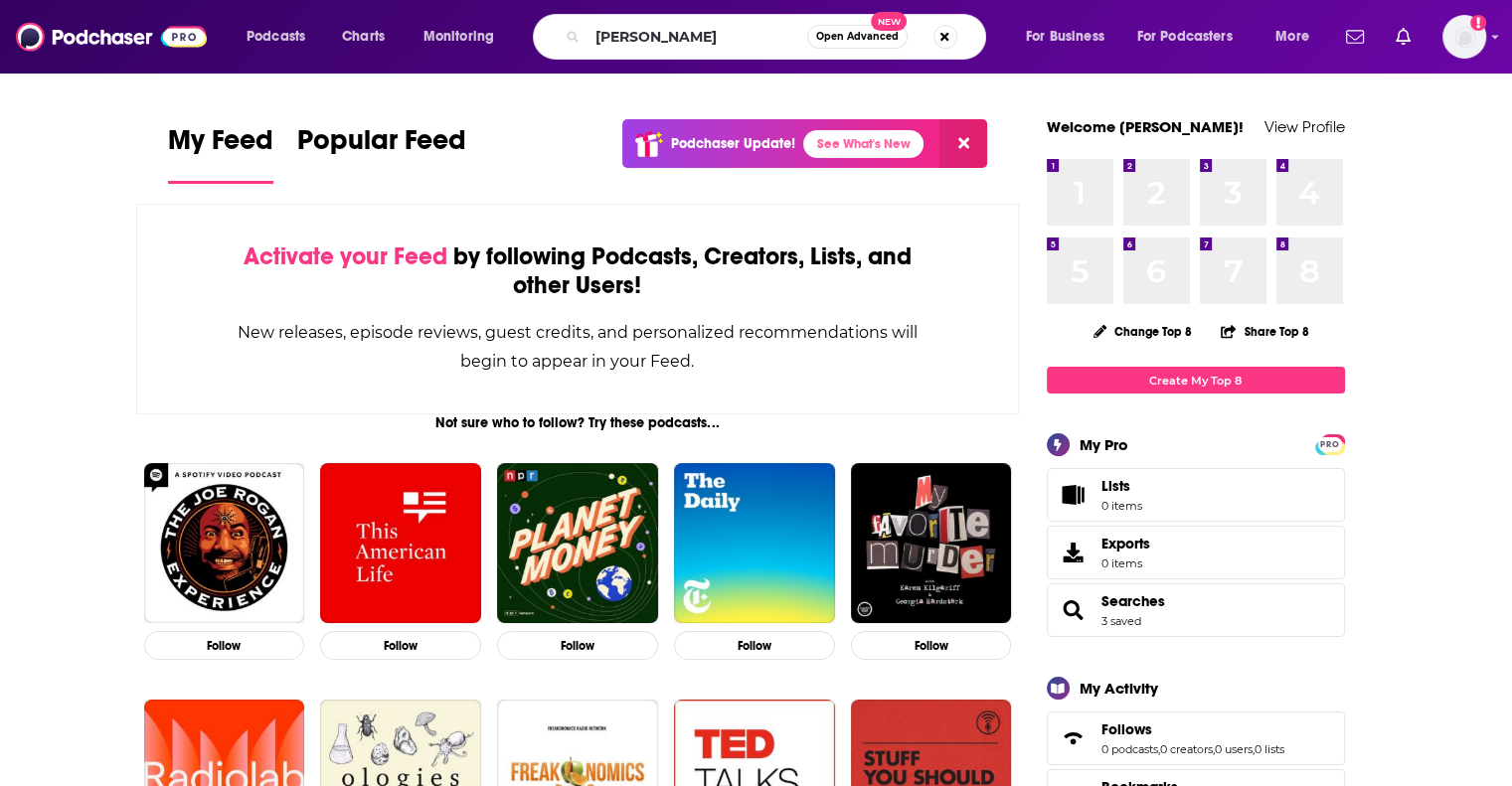 type on "[PERSON_NAME]" 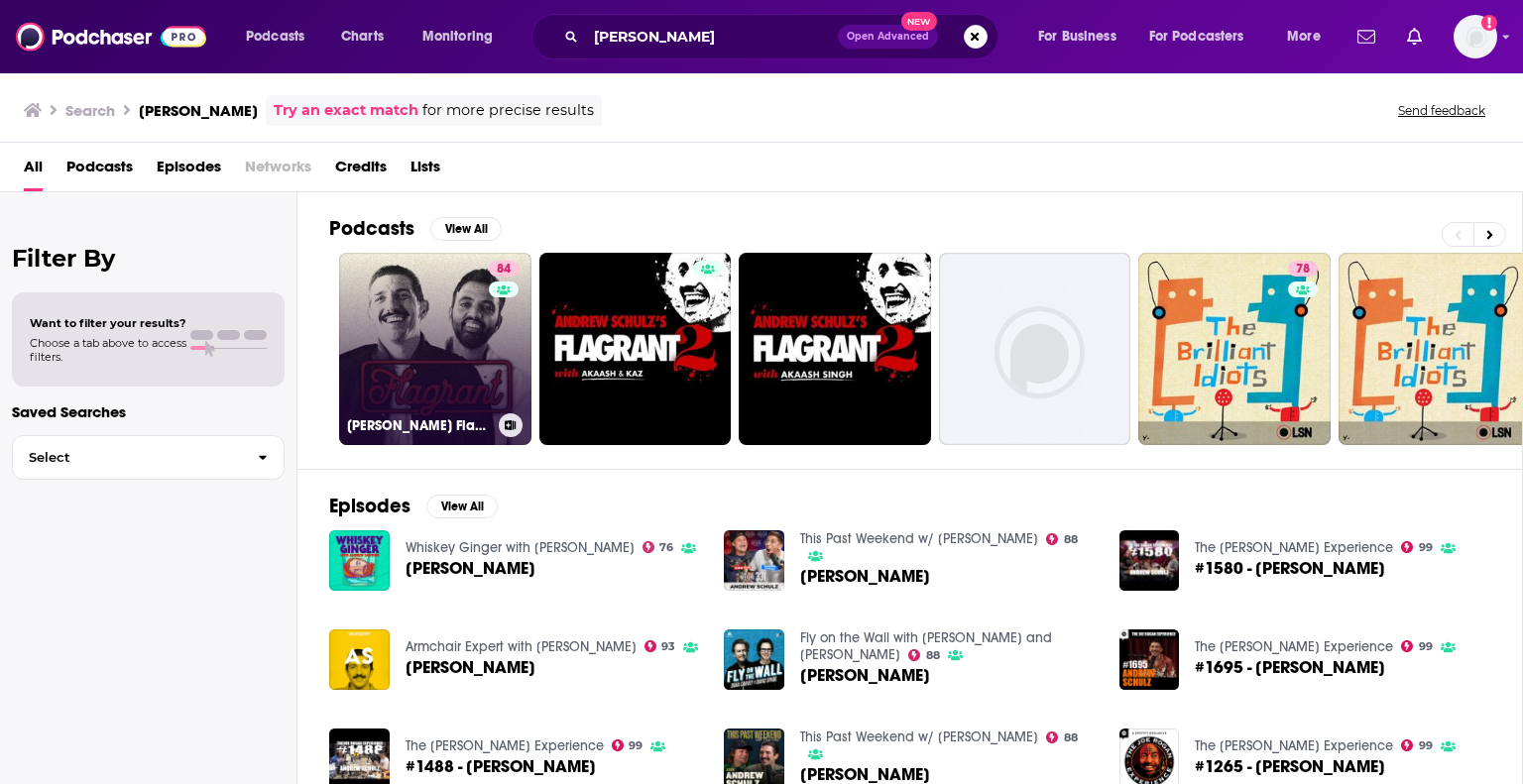 click on "84 Andrew Schulz's Flagrant with Akaash Singh" at bounding box center (435, 349) 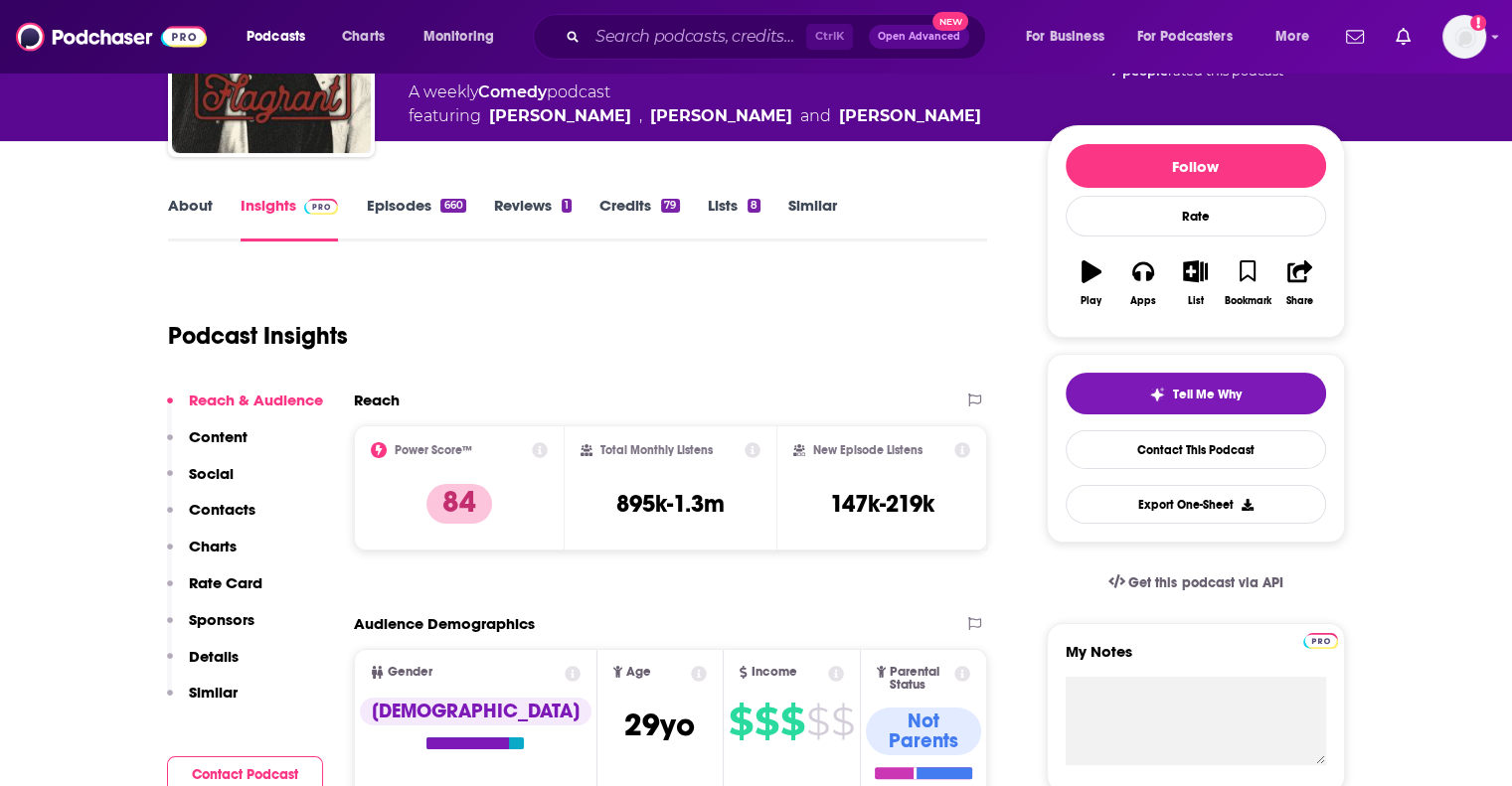 scroll, scrollTop: 0, scrollLeft: 0, axis: both 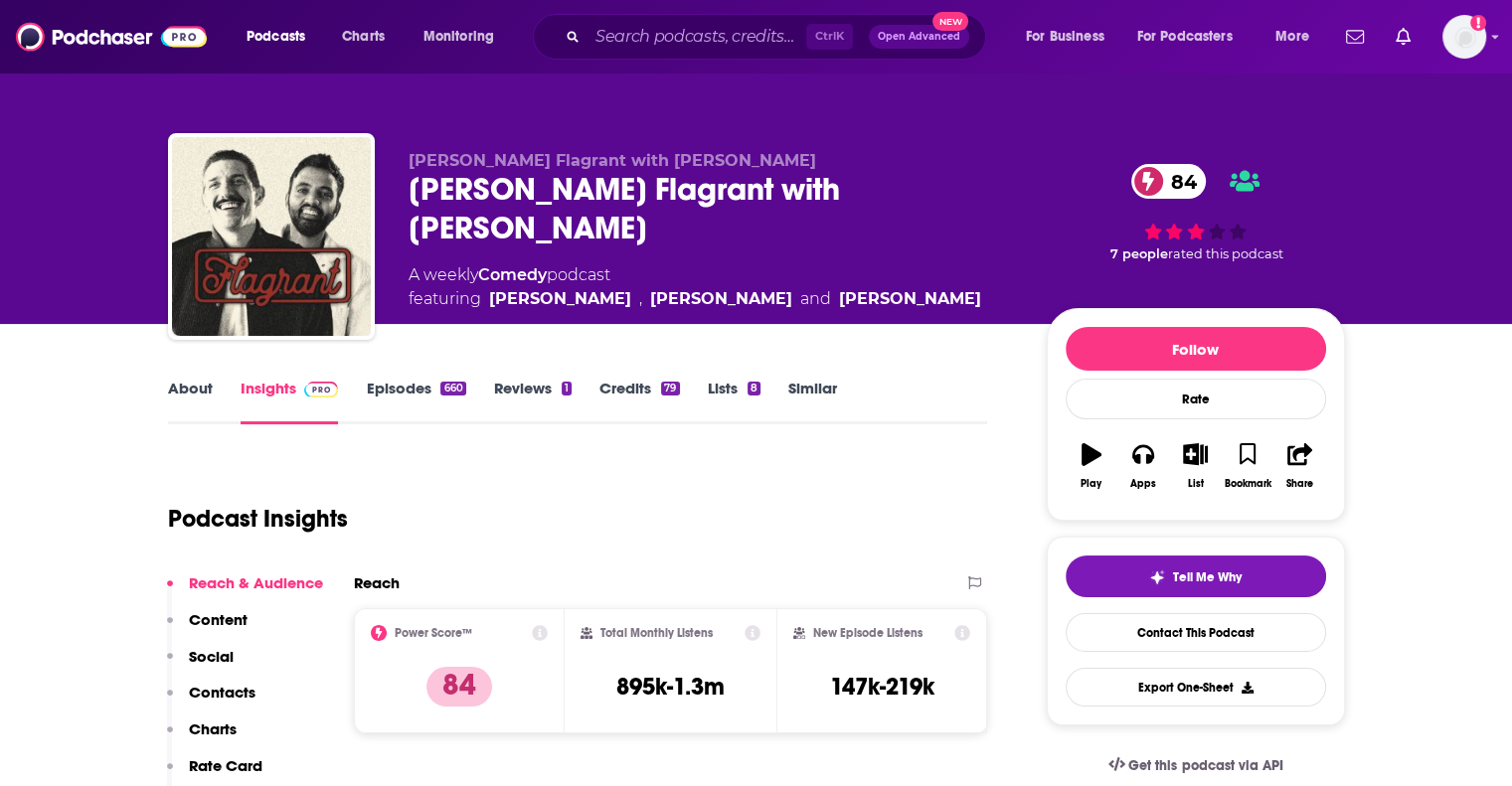 click on "Episodes 660" at bounding box center [416, 401] 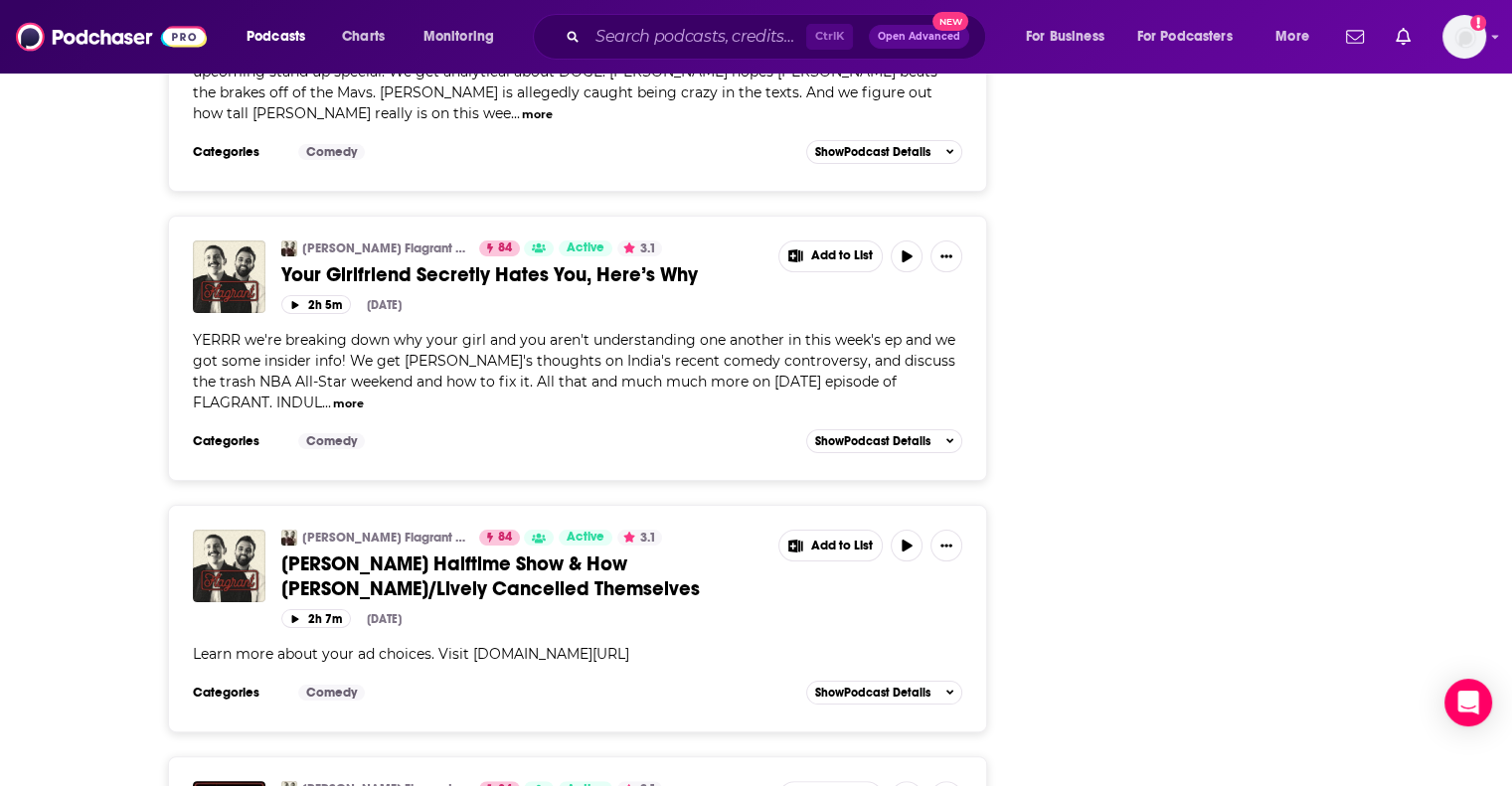 scroll, scrollTop: 7773, scrollLeft: 0, axis: vertical 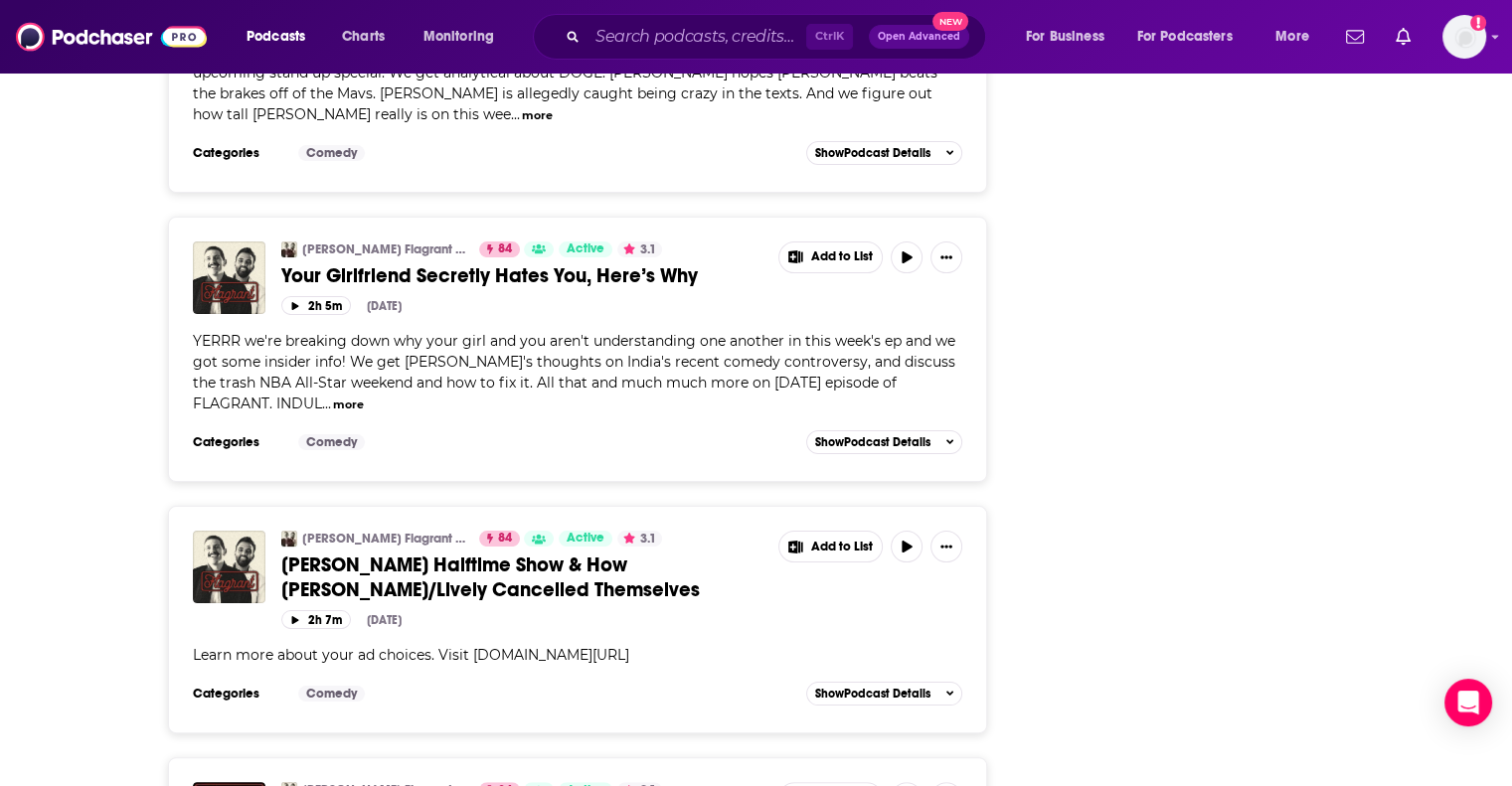 click on "Load More ..." at bounding box center (578, 1148) 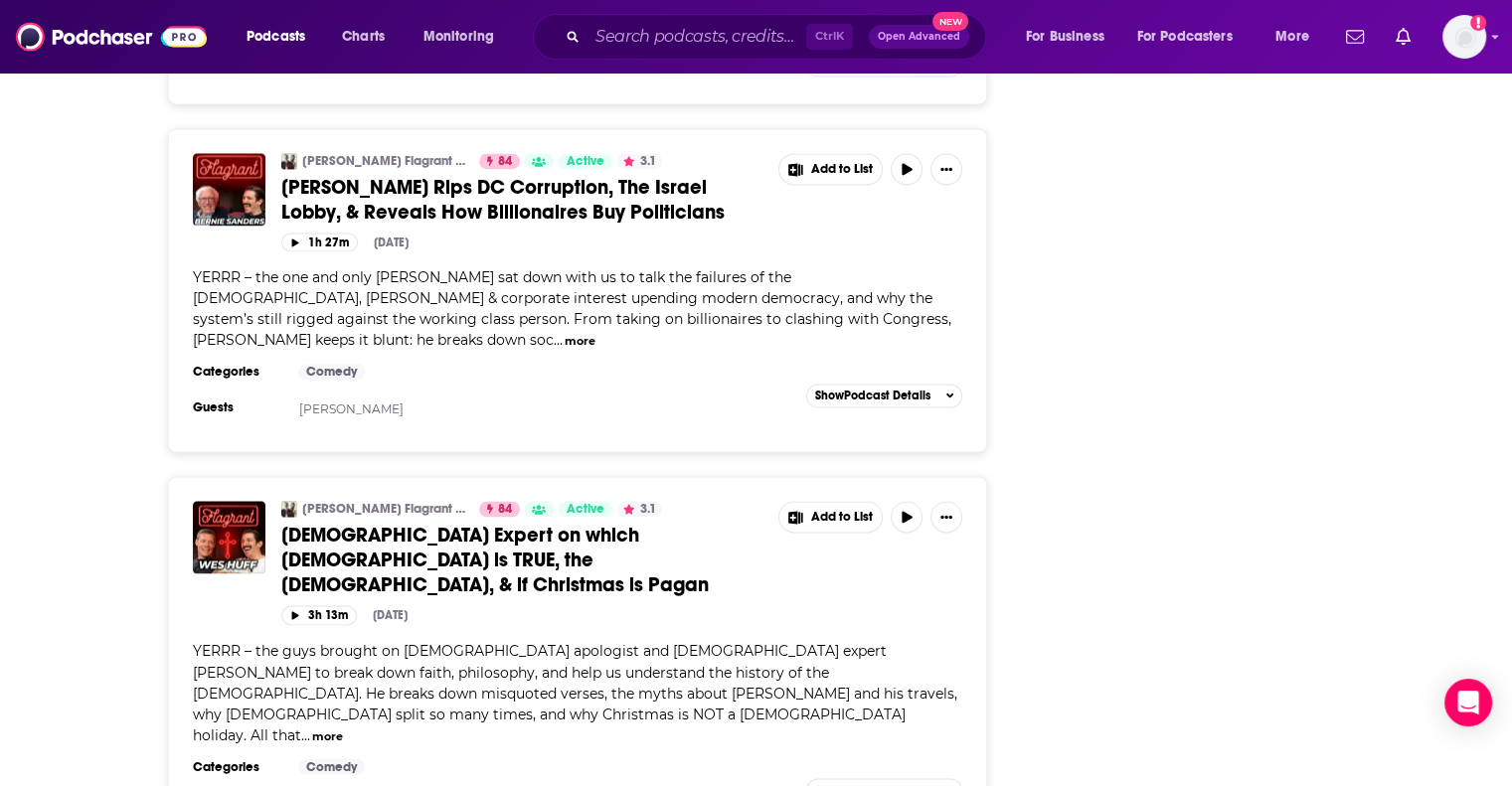 scroll, scrollTop: 3102, scrollLeft: 0, axis: vertical 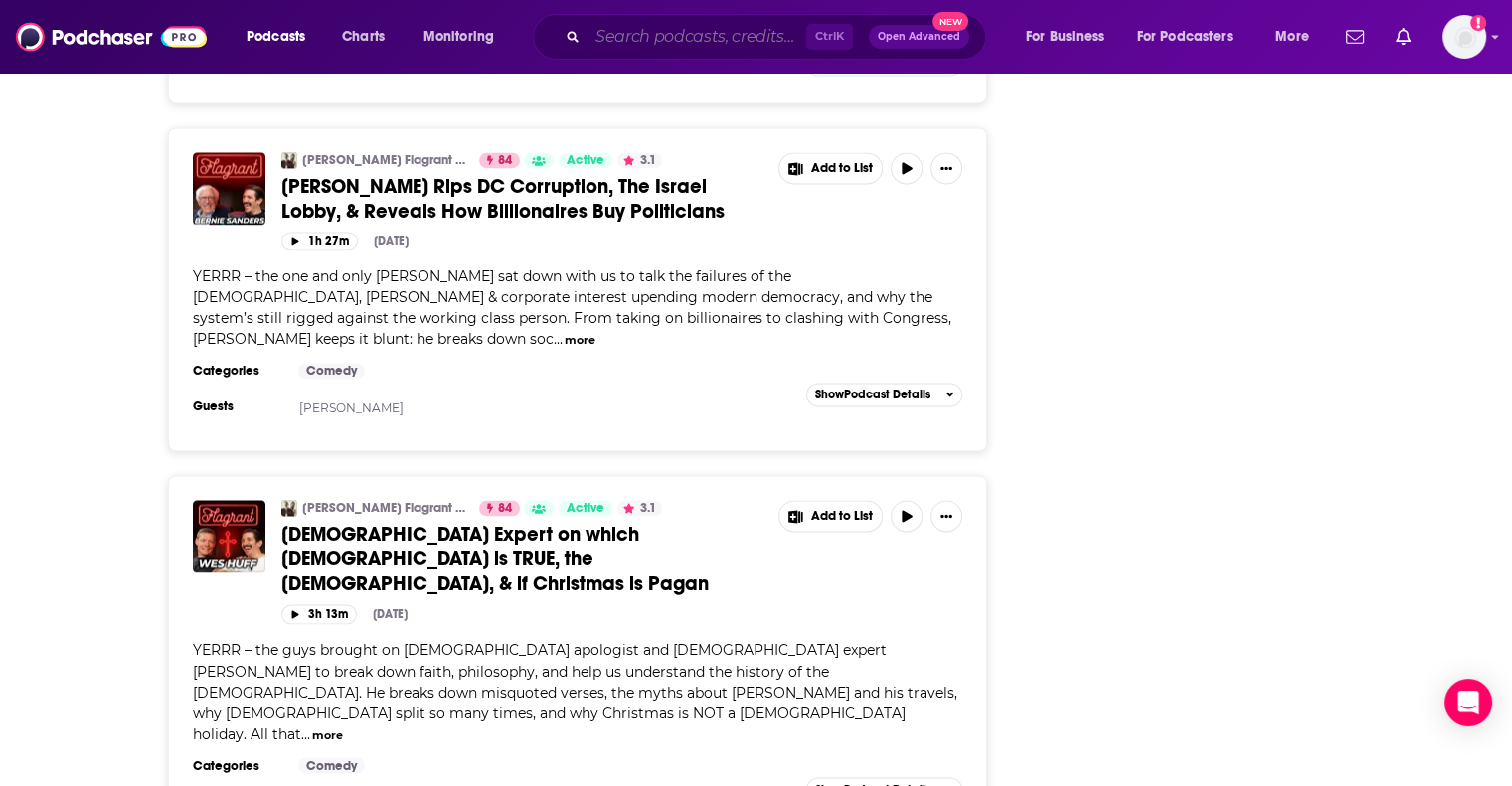 click at bounding box center (697, 37) 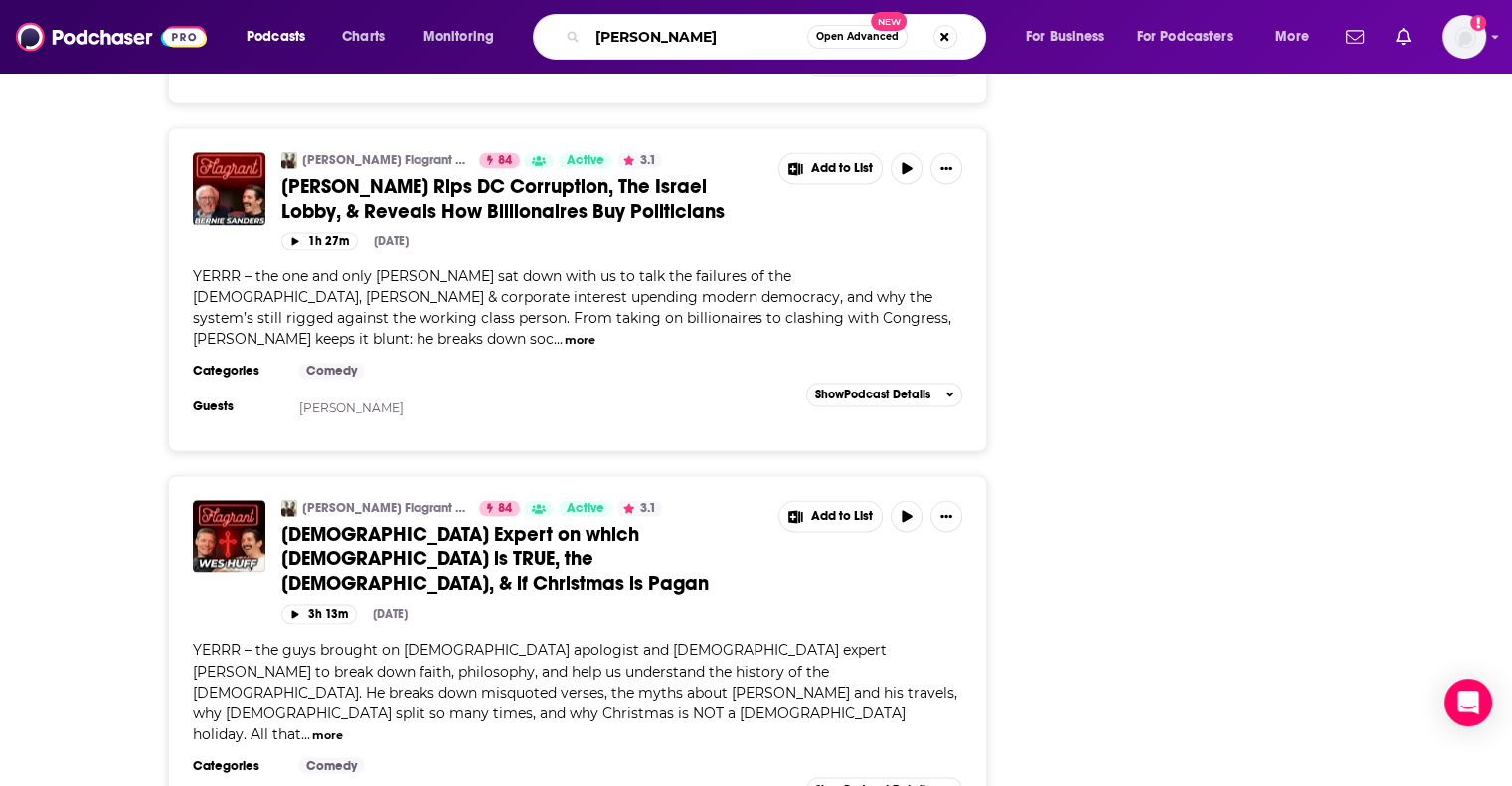 type on "[PERSON_NAME]" 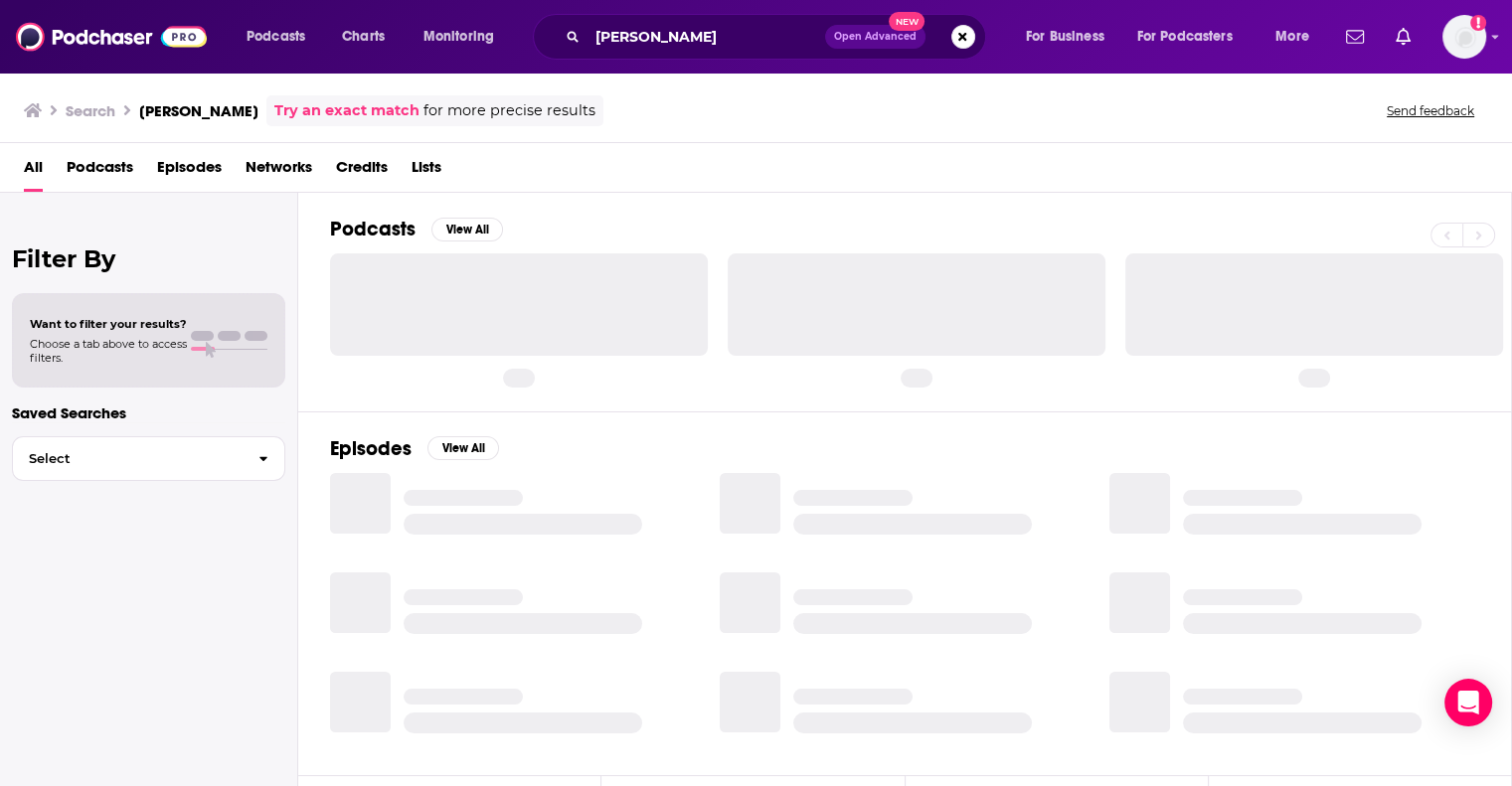 scroll, scrollTop: 0, scrollLeft: 0, axis: both 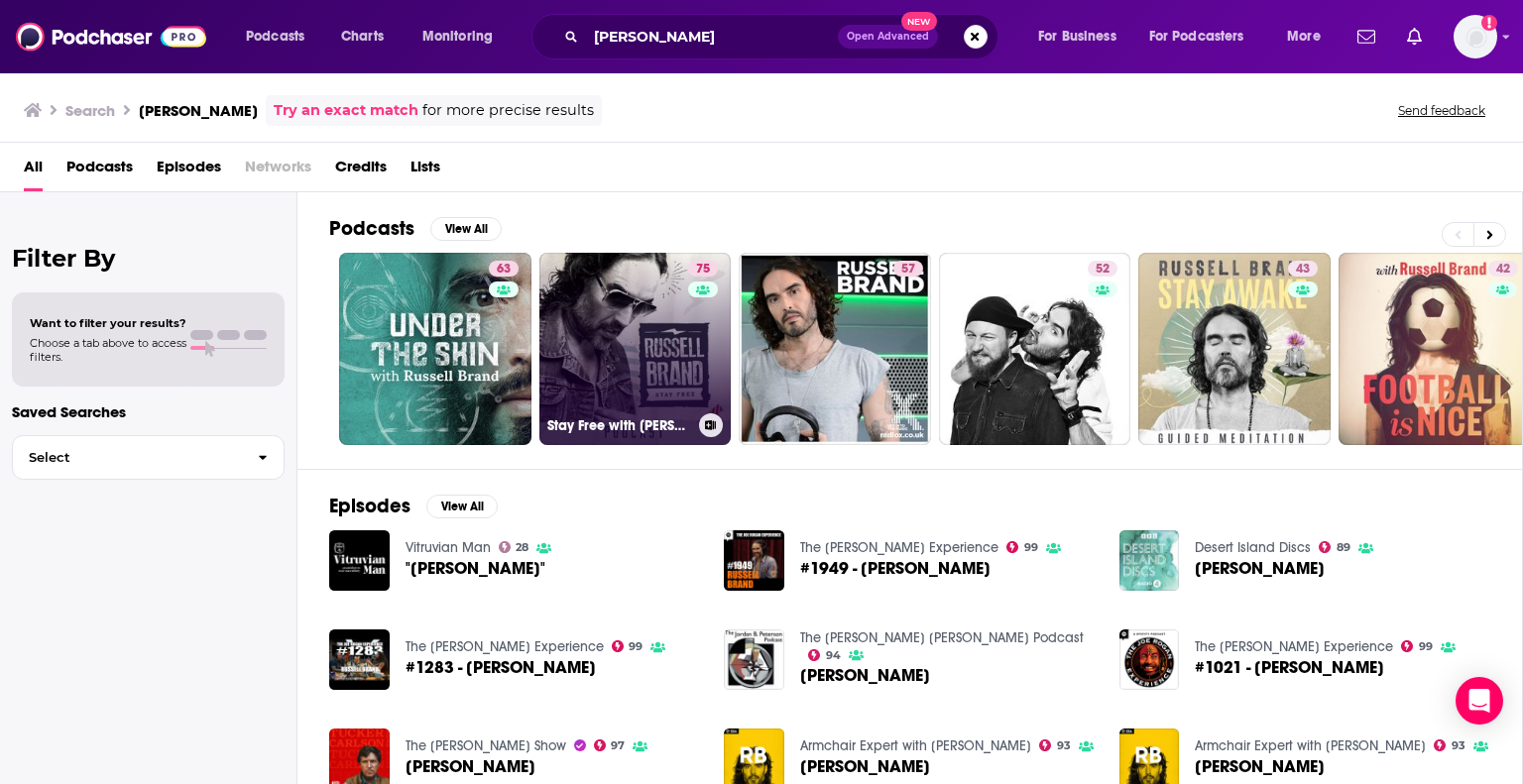 click on "75 Stay Free with [PERSON_NAME]" at bounding box center (636, 349) 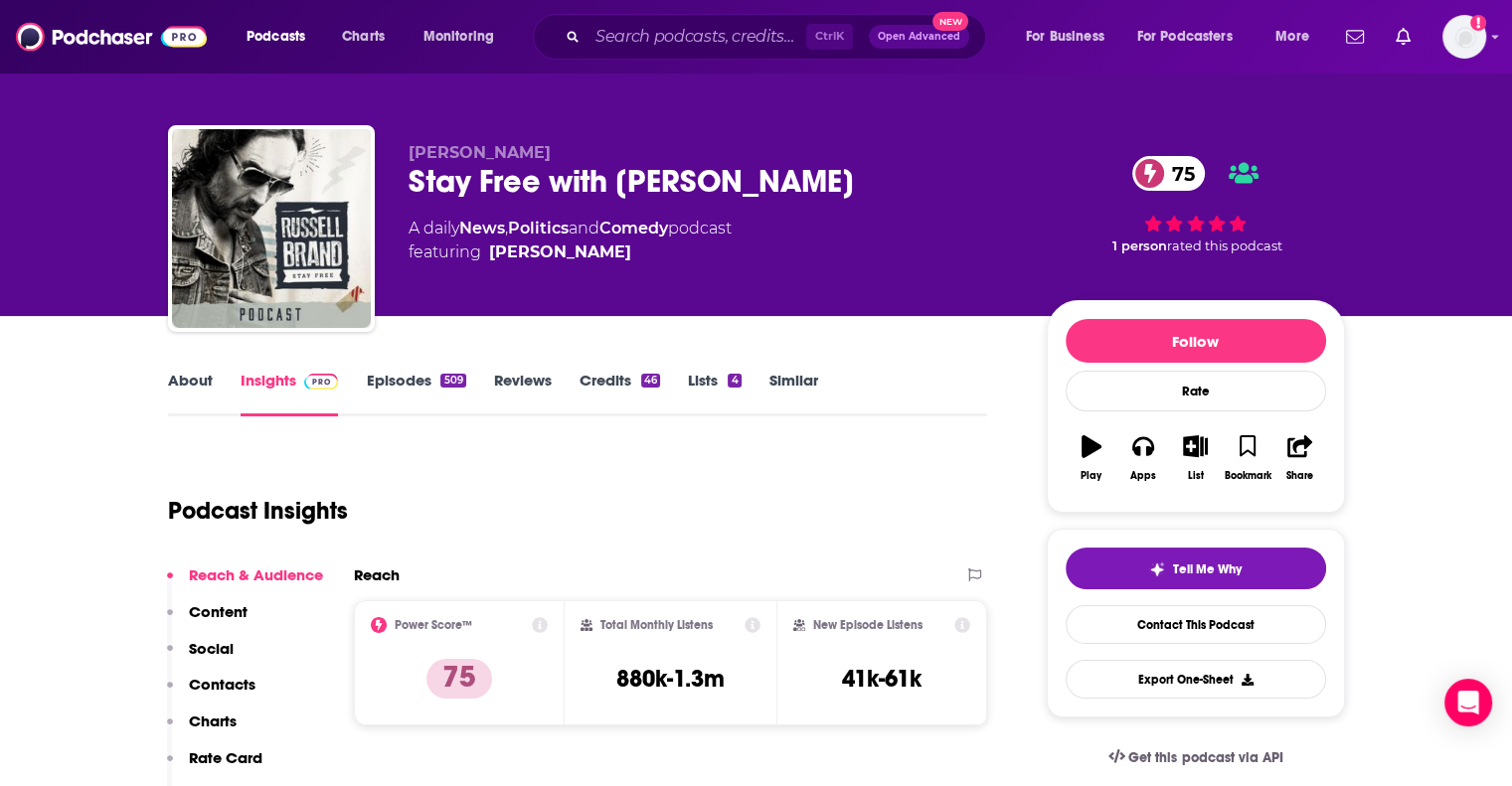 scroll, scrollTop: 0, scrollLeft: 0, axis: both 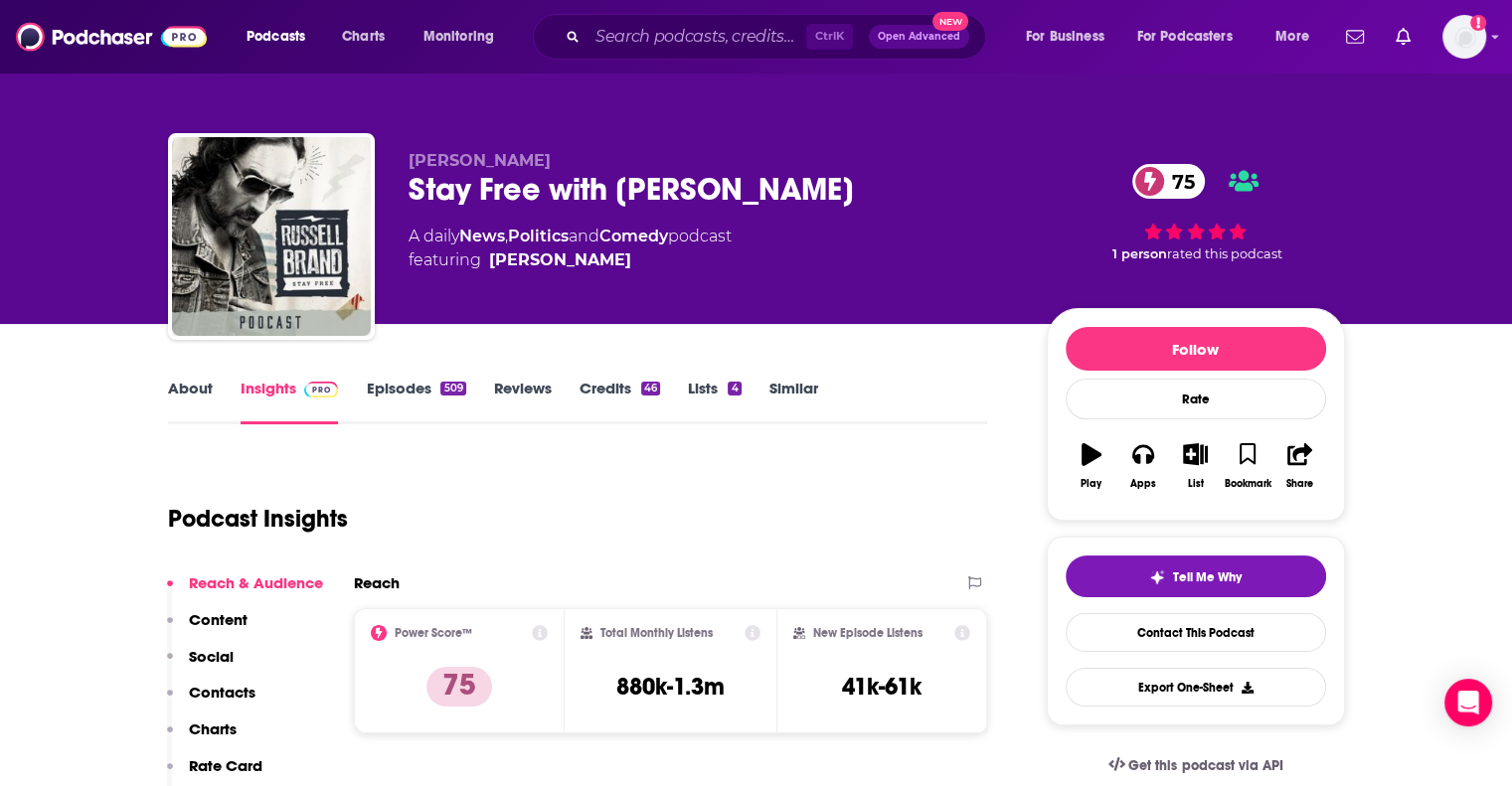 click on "Episodes 509" at bounding box center [416, 401] 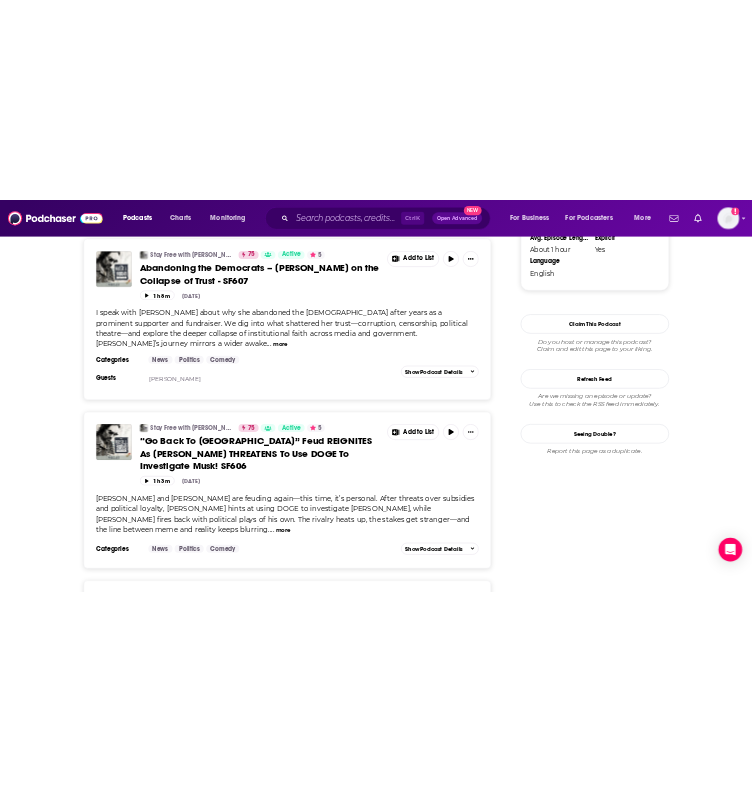 scroll, scrollTop: 2424, scrollLeft: 0, axis: vertical 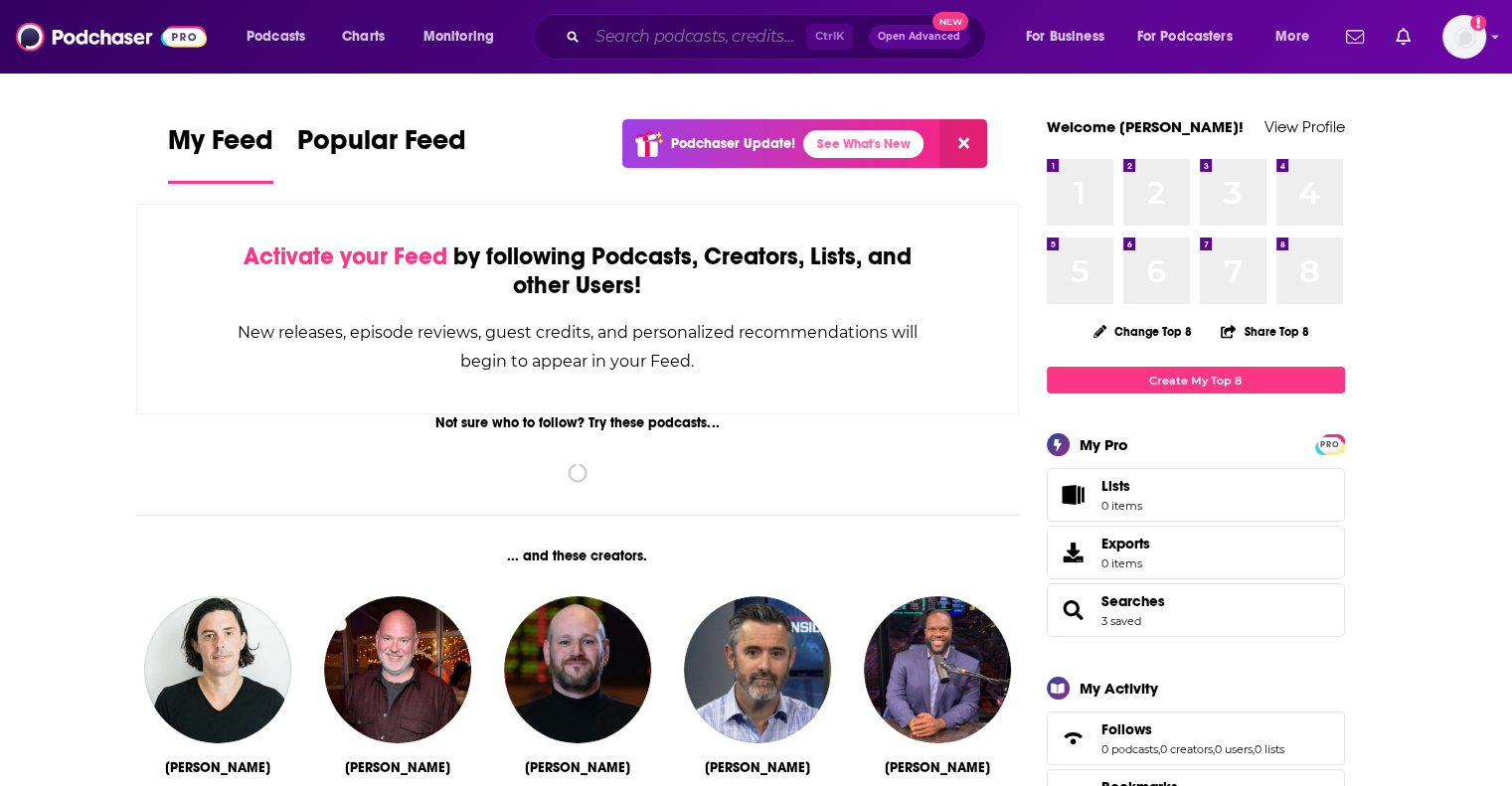 click at bounding box center (697, 37) 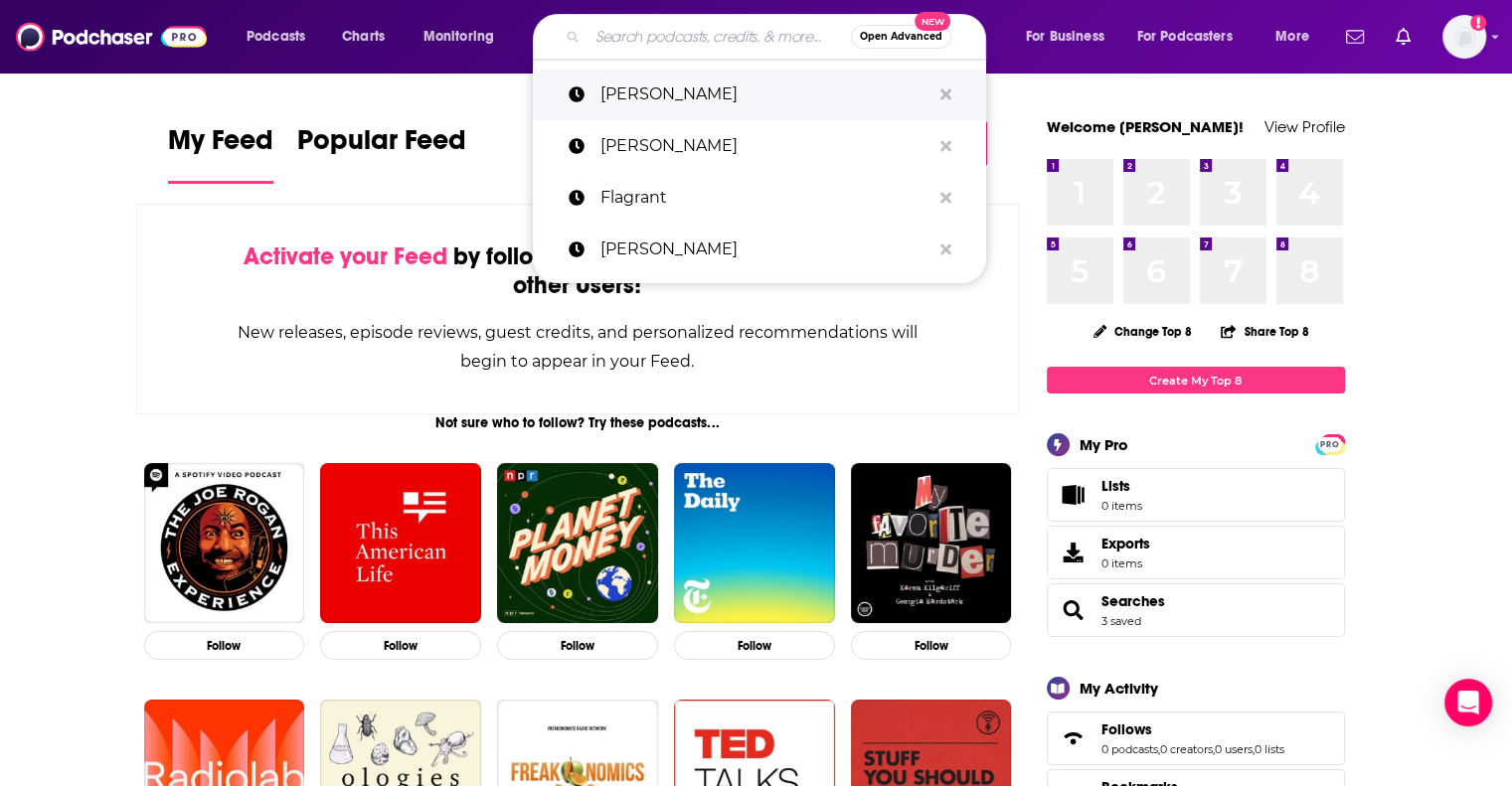 click on "[PERSON_NAME]" at bounding box center (765, 94) 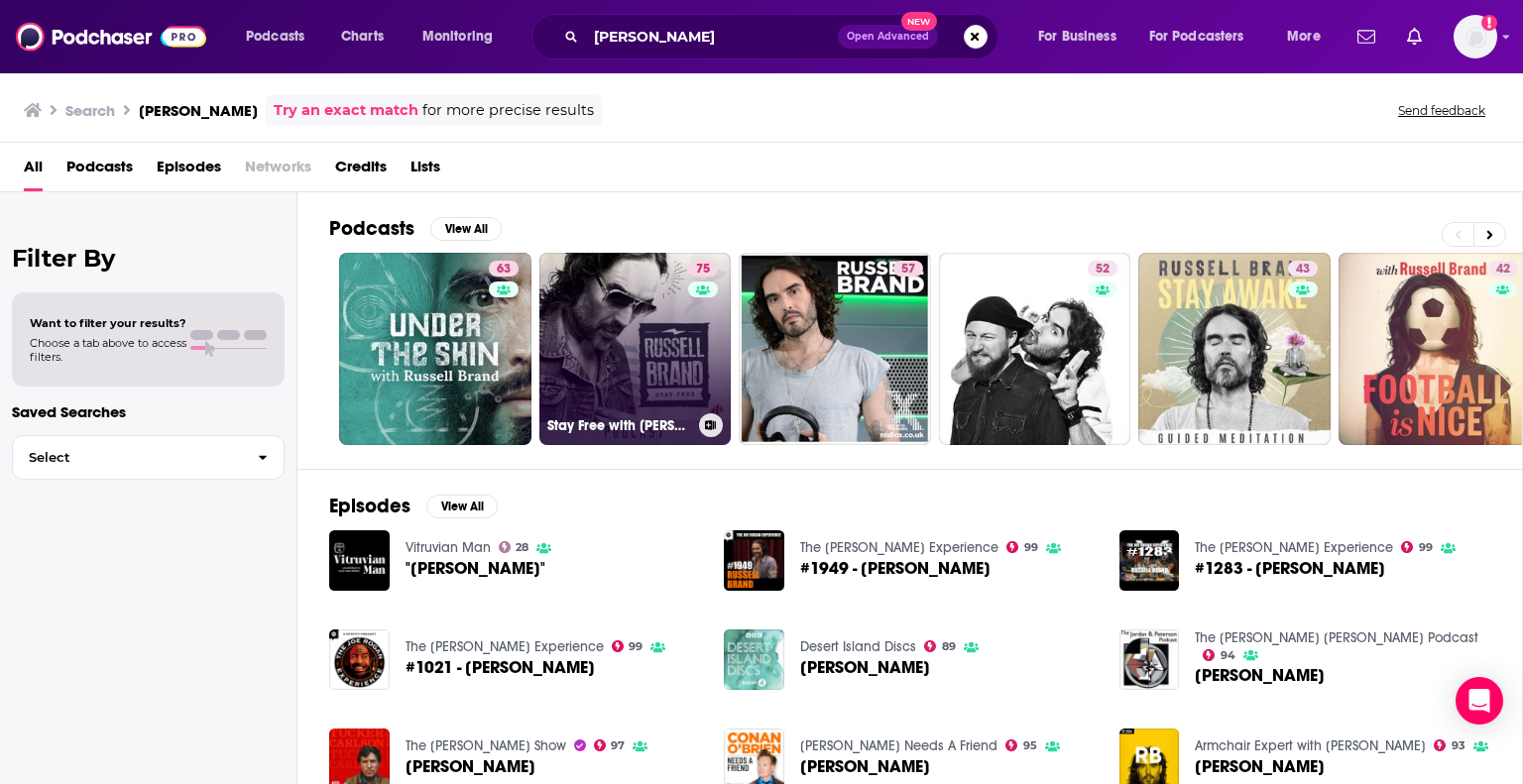 click on "75" at bounding box center [705, 337] 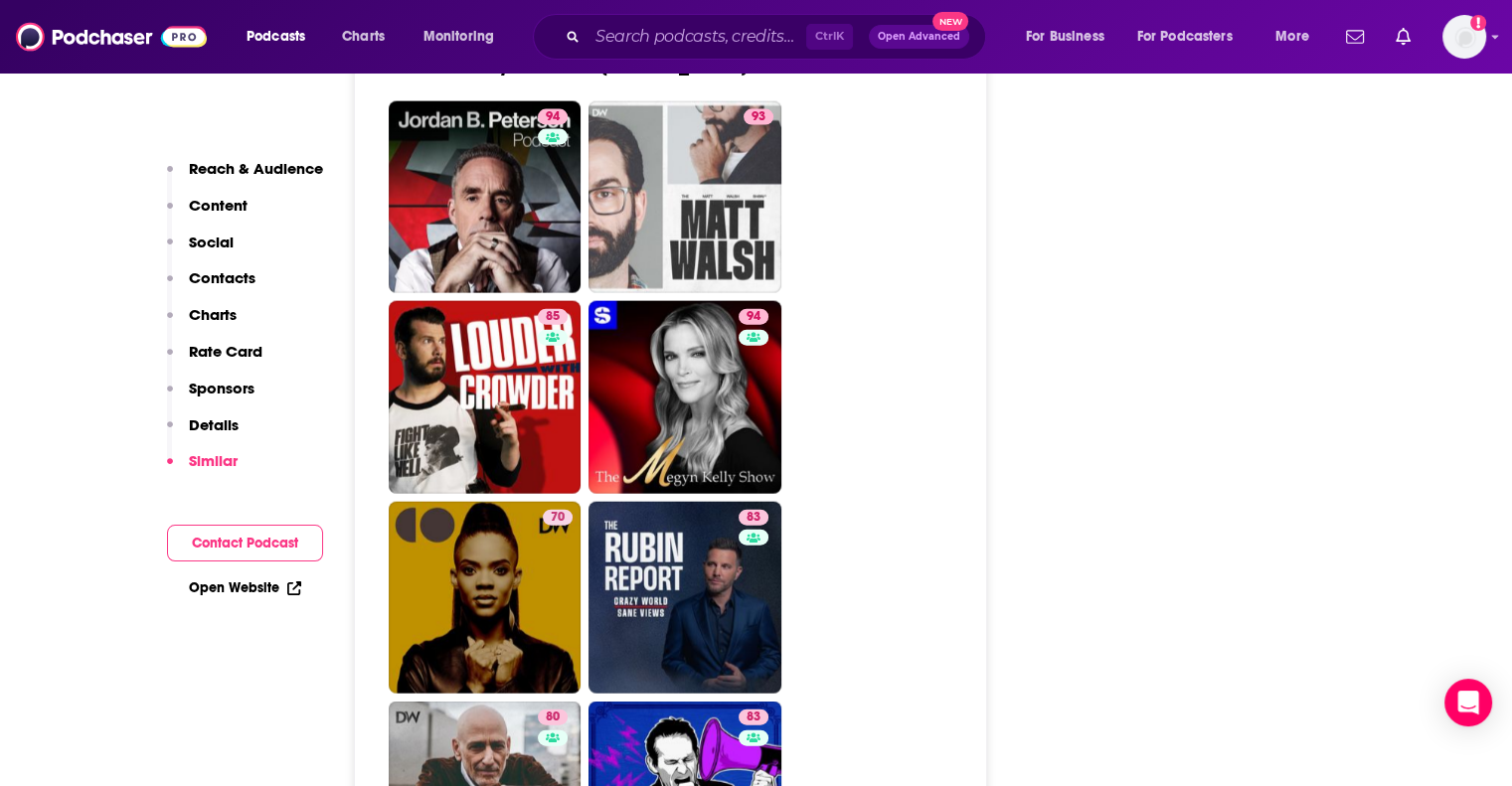 scroll, scrollTop: 4376, scrollLeft: 0, axis: vertical 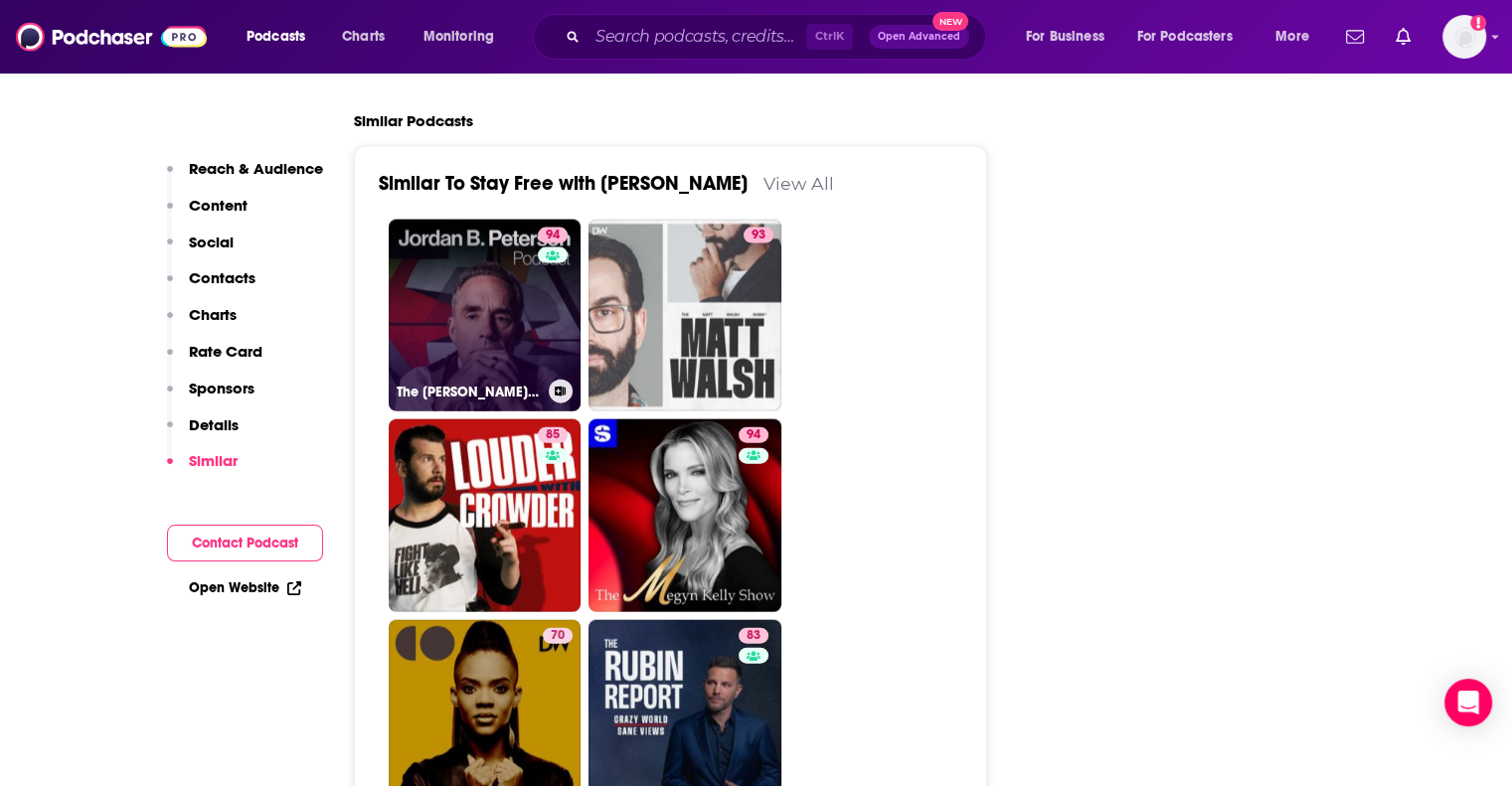 click on "94 The [PERSON_NAME] [PERSON_NAME] Podcast" at bounding box center [485, 316] 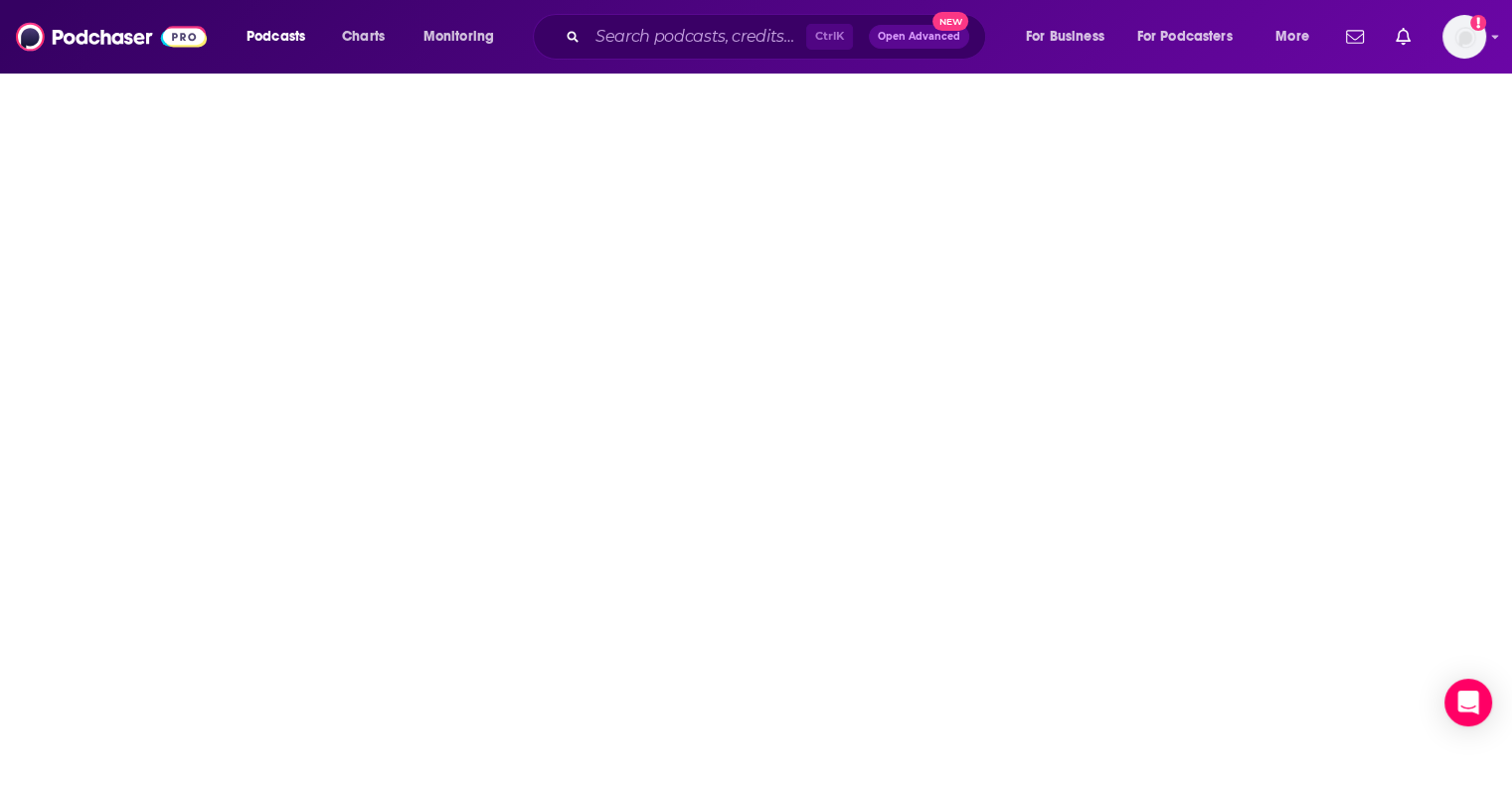 scroll, scrollTop: 0, scrollLeft: 0, axis: both 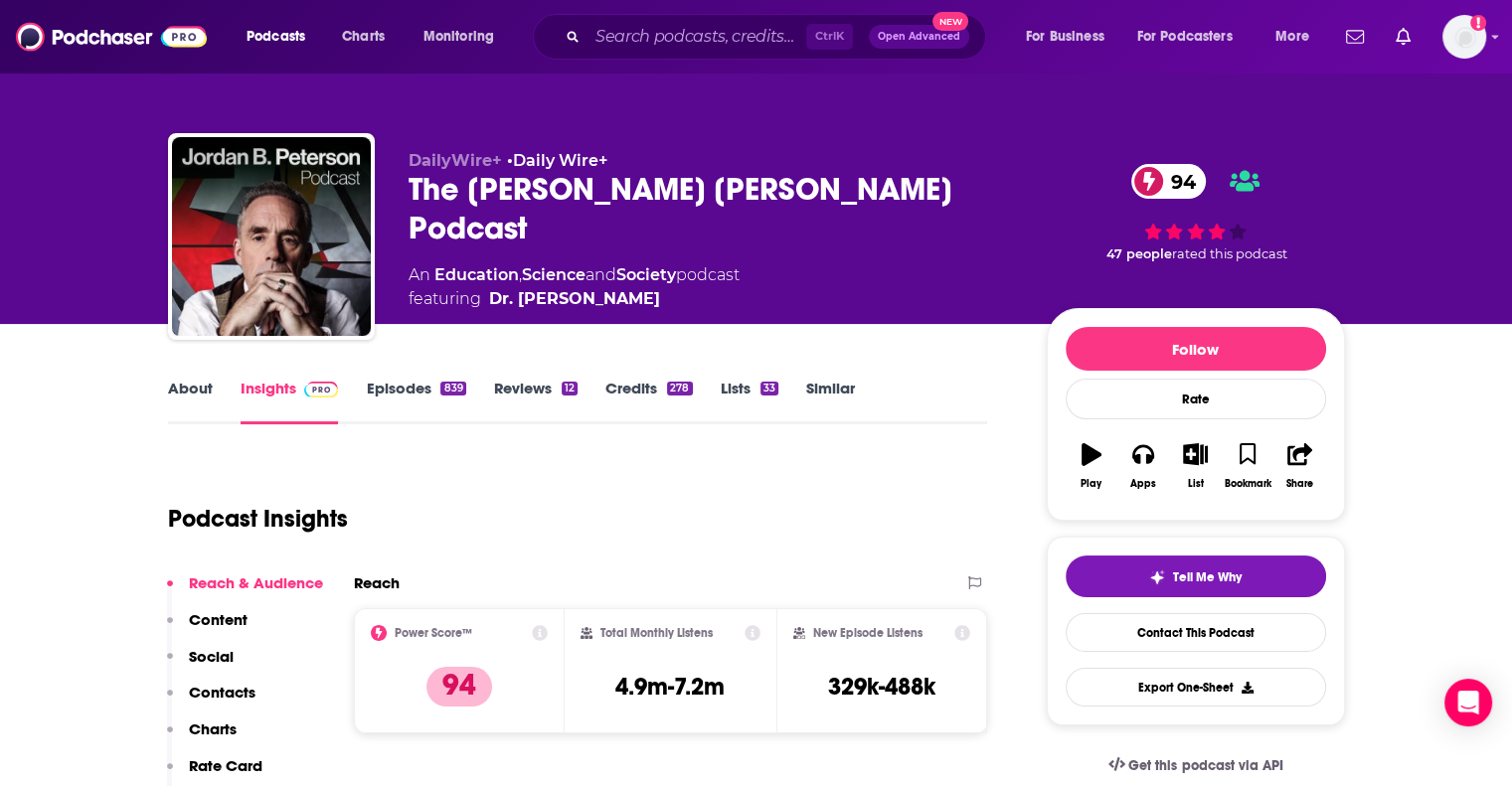 click on "Episodes 839" at bounding box center (416, 401) 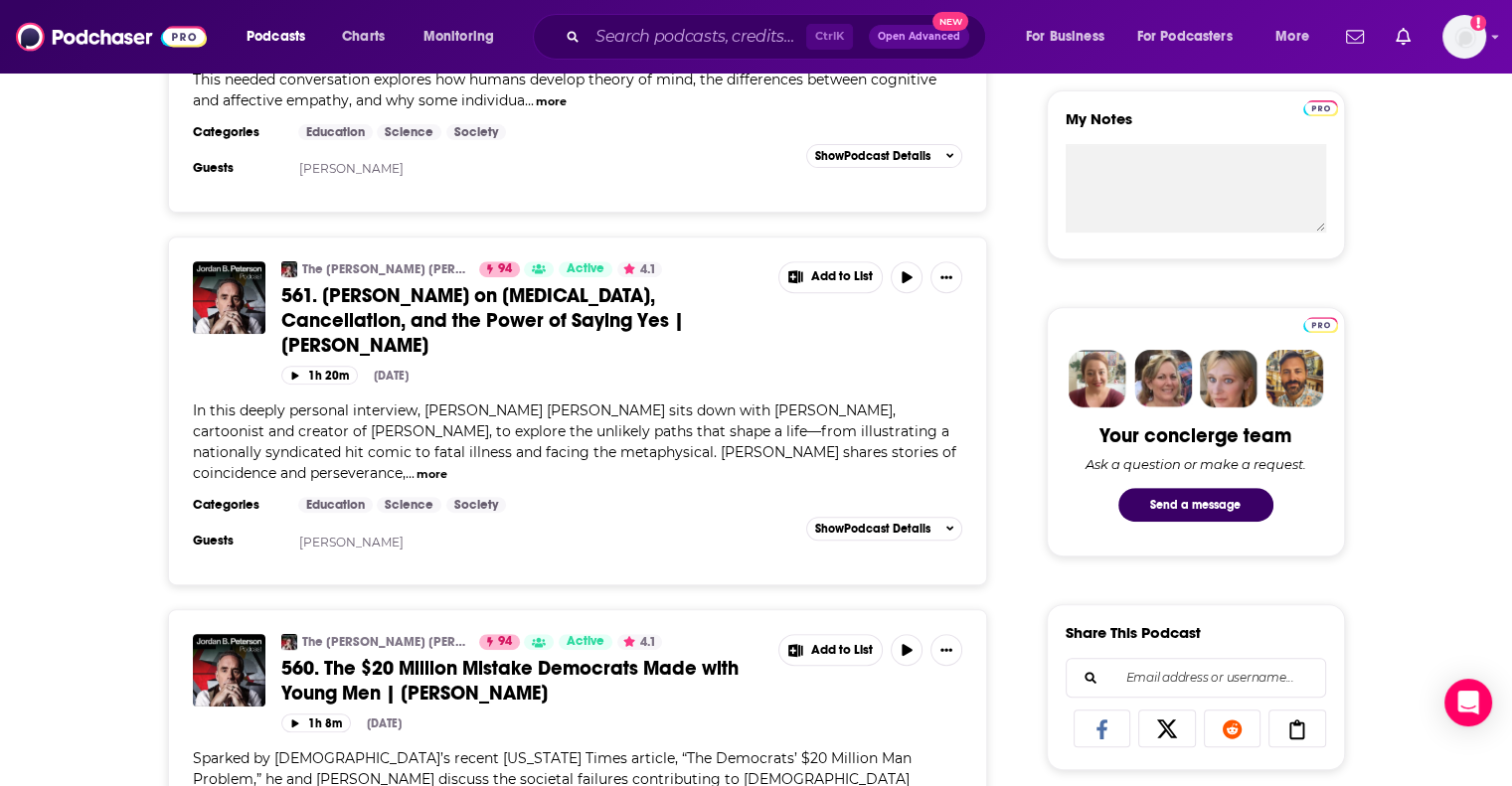 scroll, scrollTop: 686, scrollLeft: 0, axis: vertical 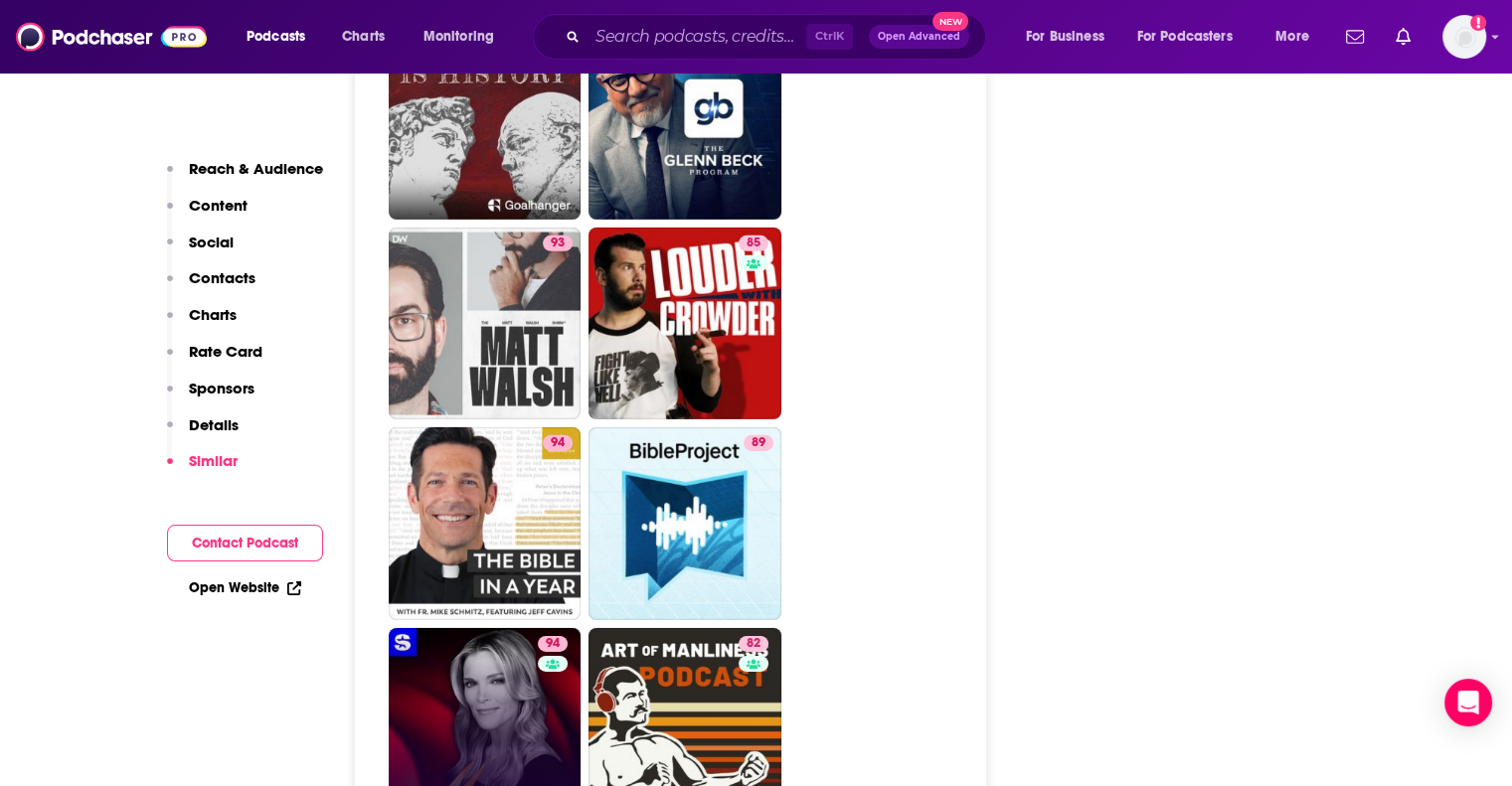 click on "94 The [PERSON_NAME] Show" at bounding box center (485, 724) 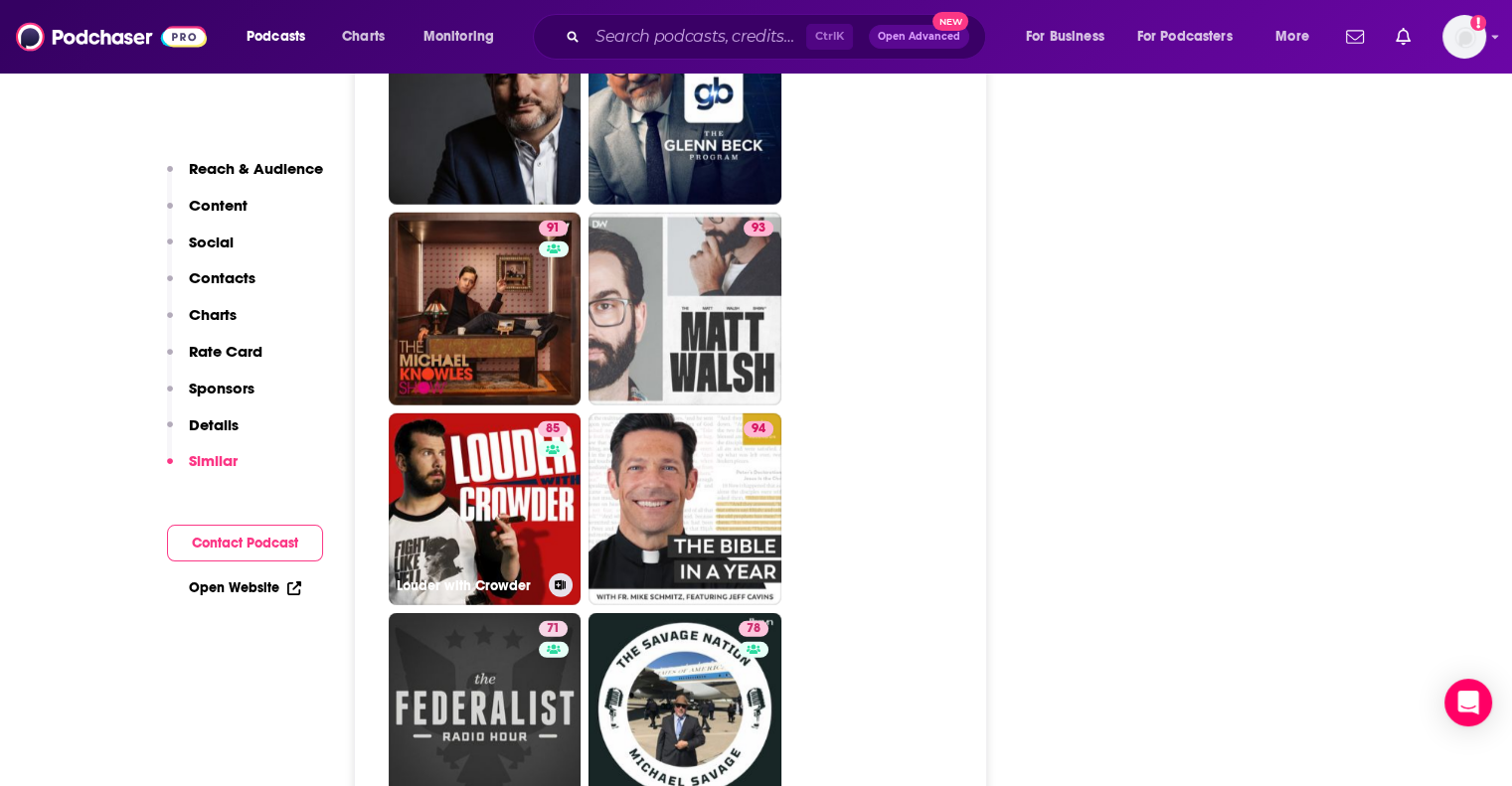 scroll, scrollTop: 5420, scrollLeft: 0, axis: vertical 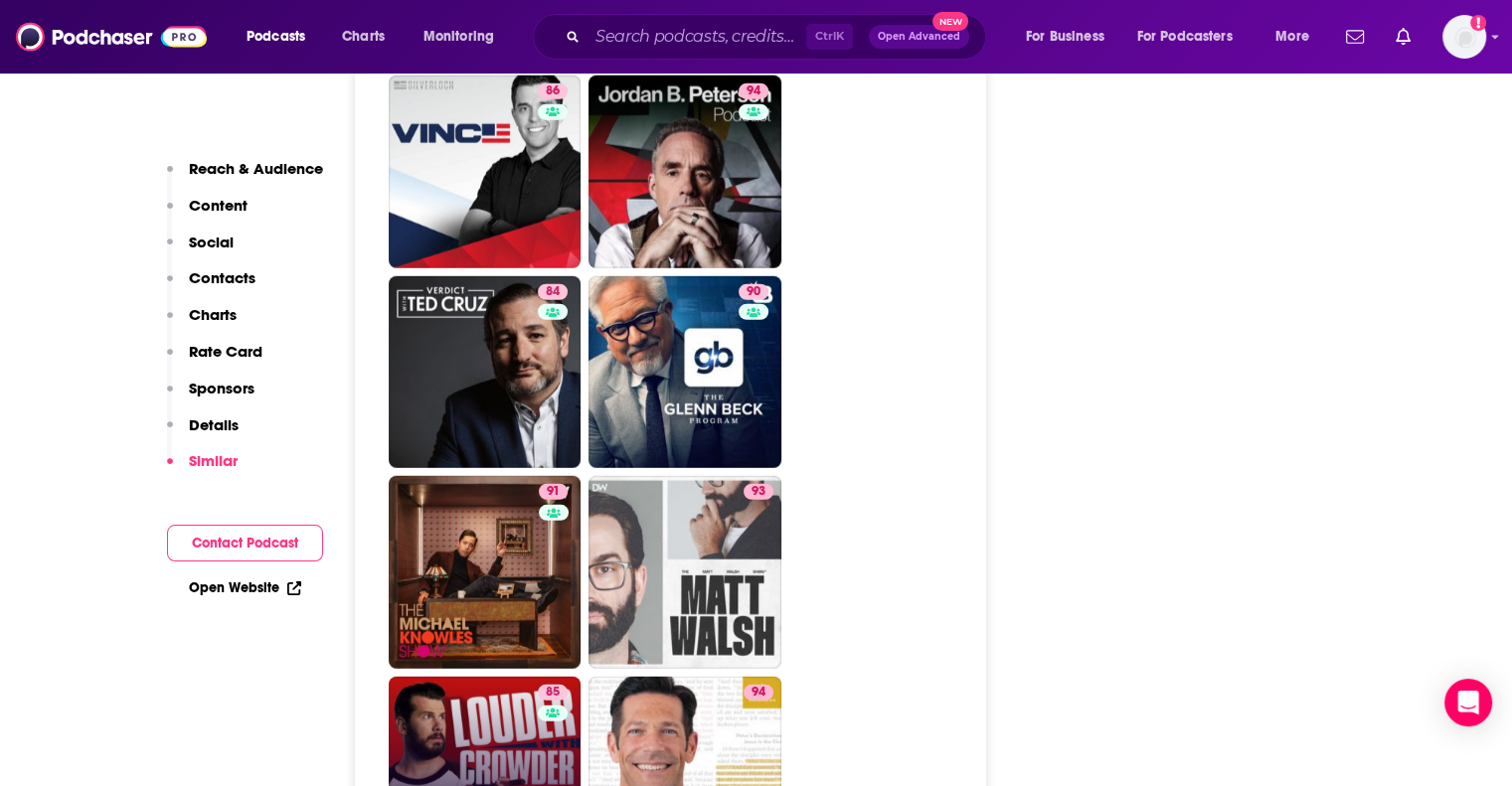 click on "85 Louder with [PERSON_NAME]" at bounding box center (485, 773) 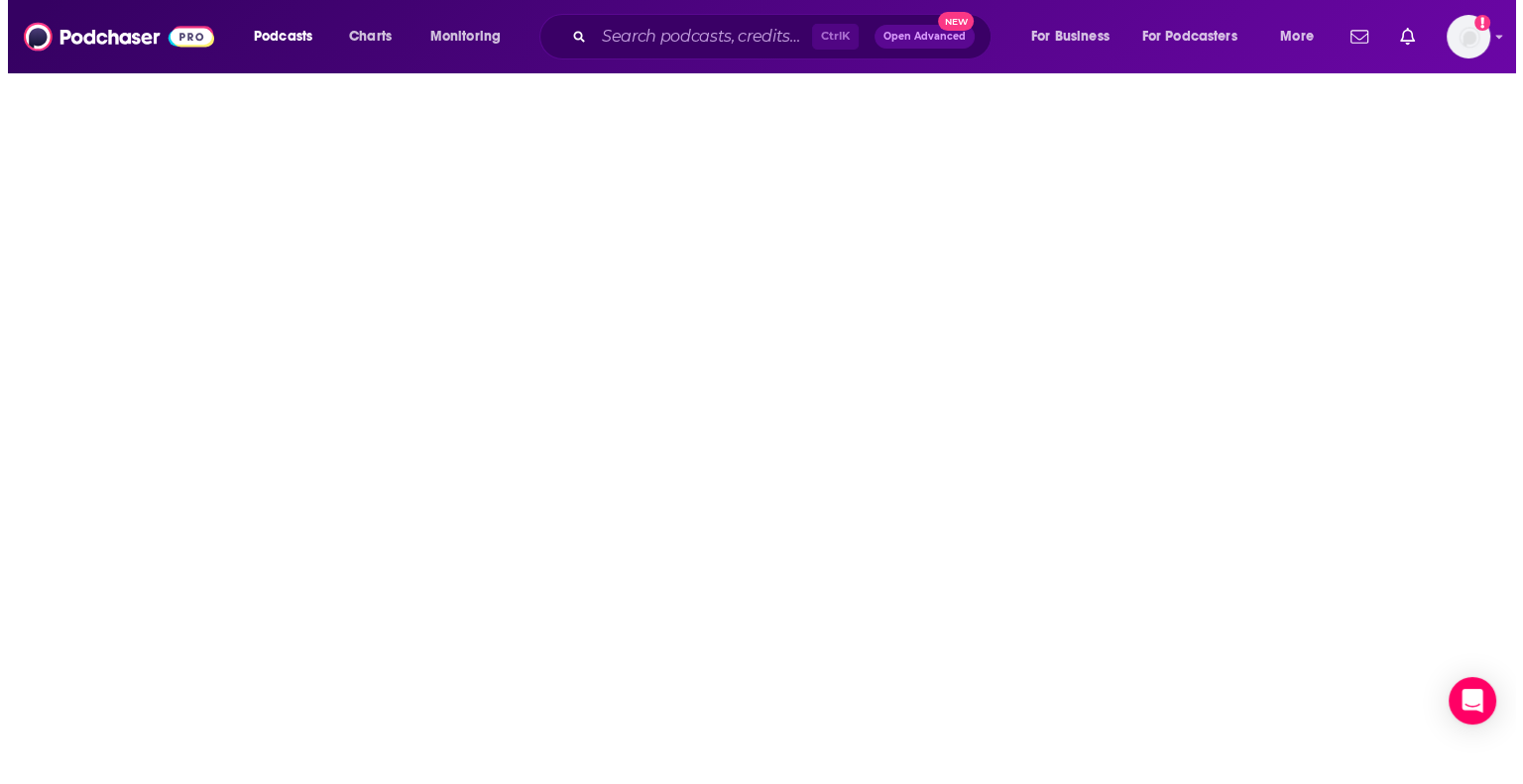 scroll, scrollTop: 0, scrollLeft: 0, axis: both 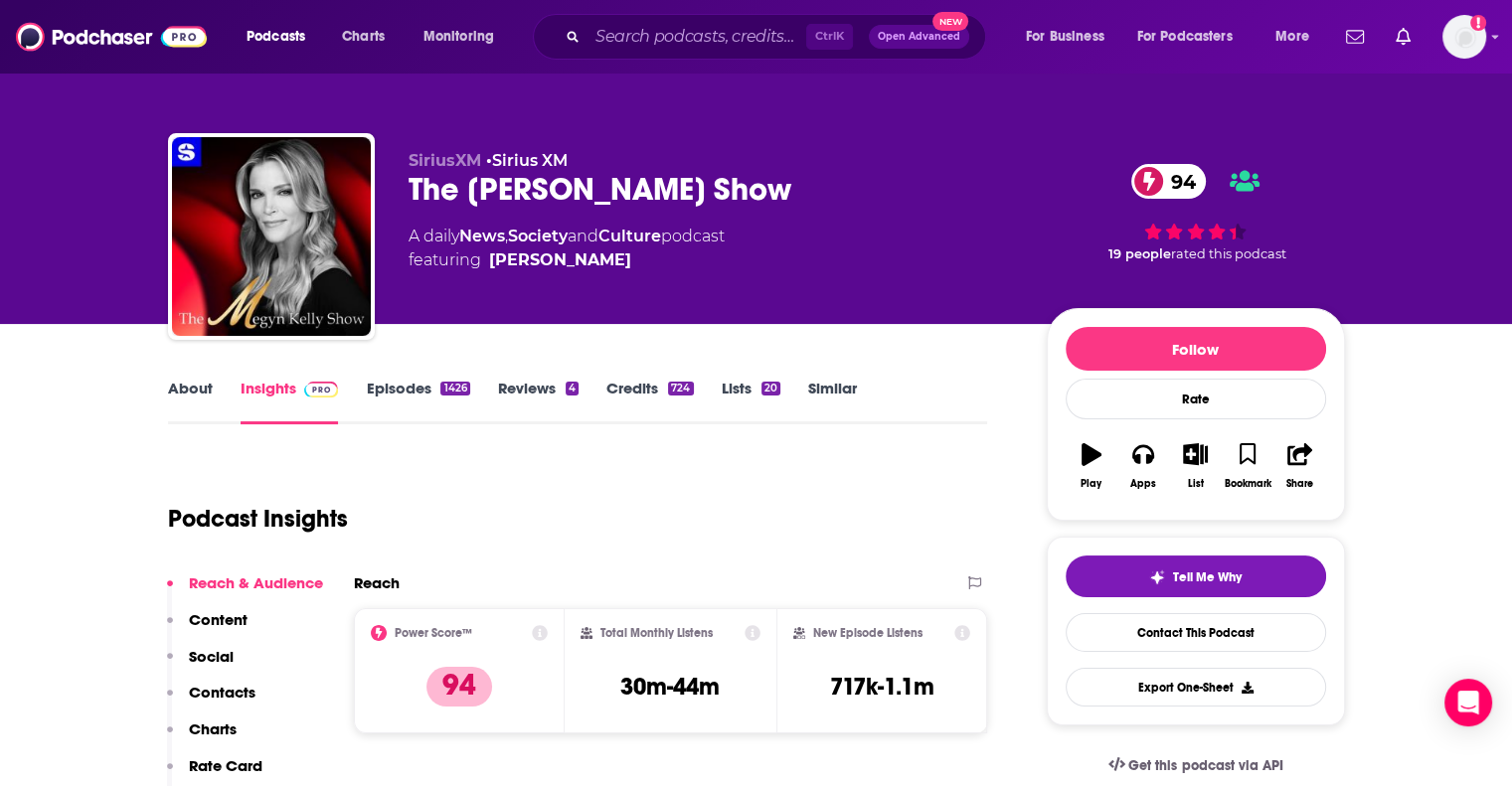 type on "[URL][DOMAIN_NAME][PERSON_NAME]" 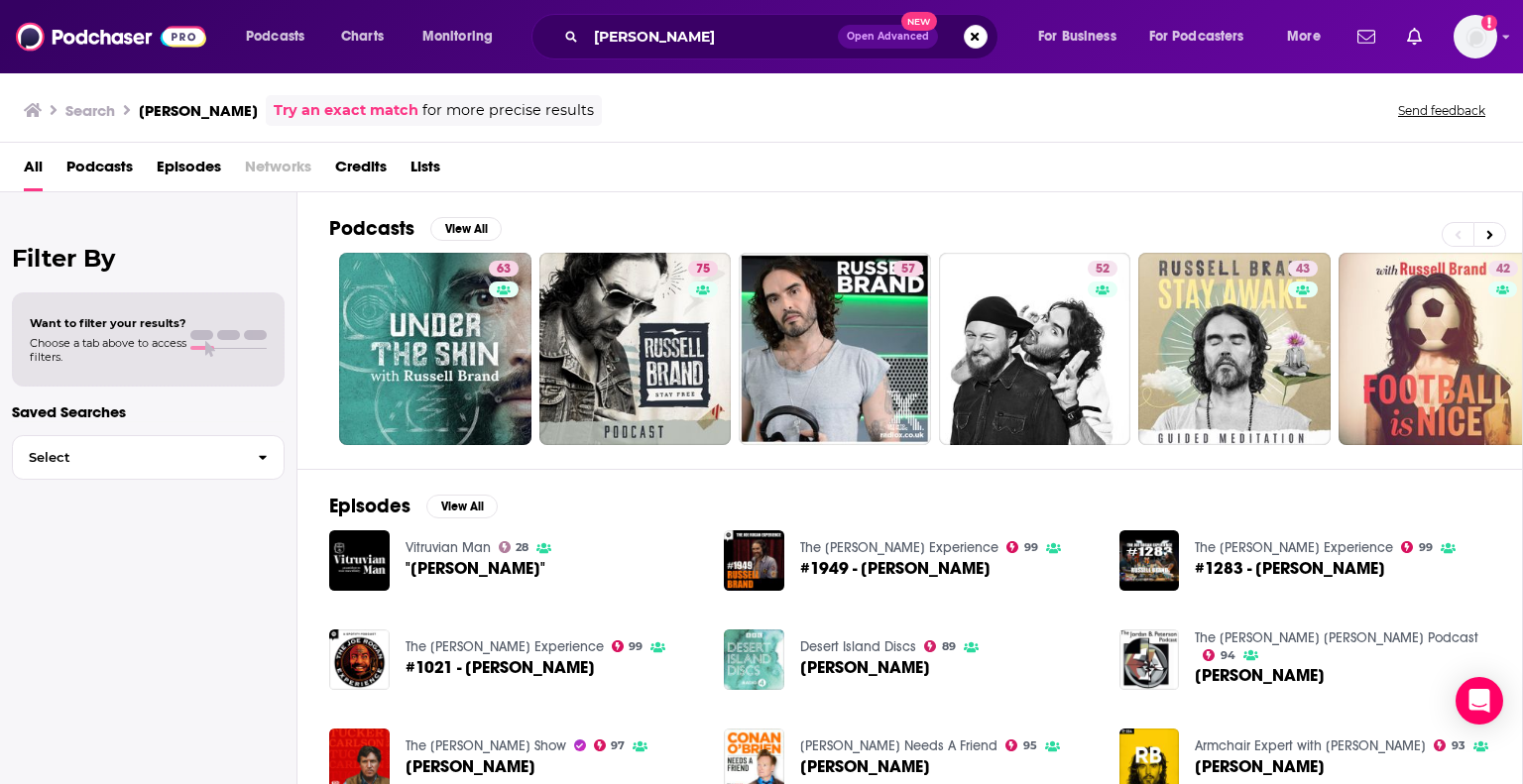 scroll, scrollTop: 0, scrollLeft: 61, axis: horizontal 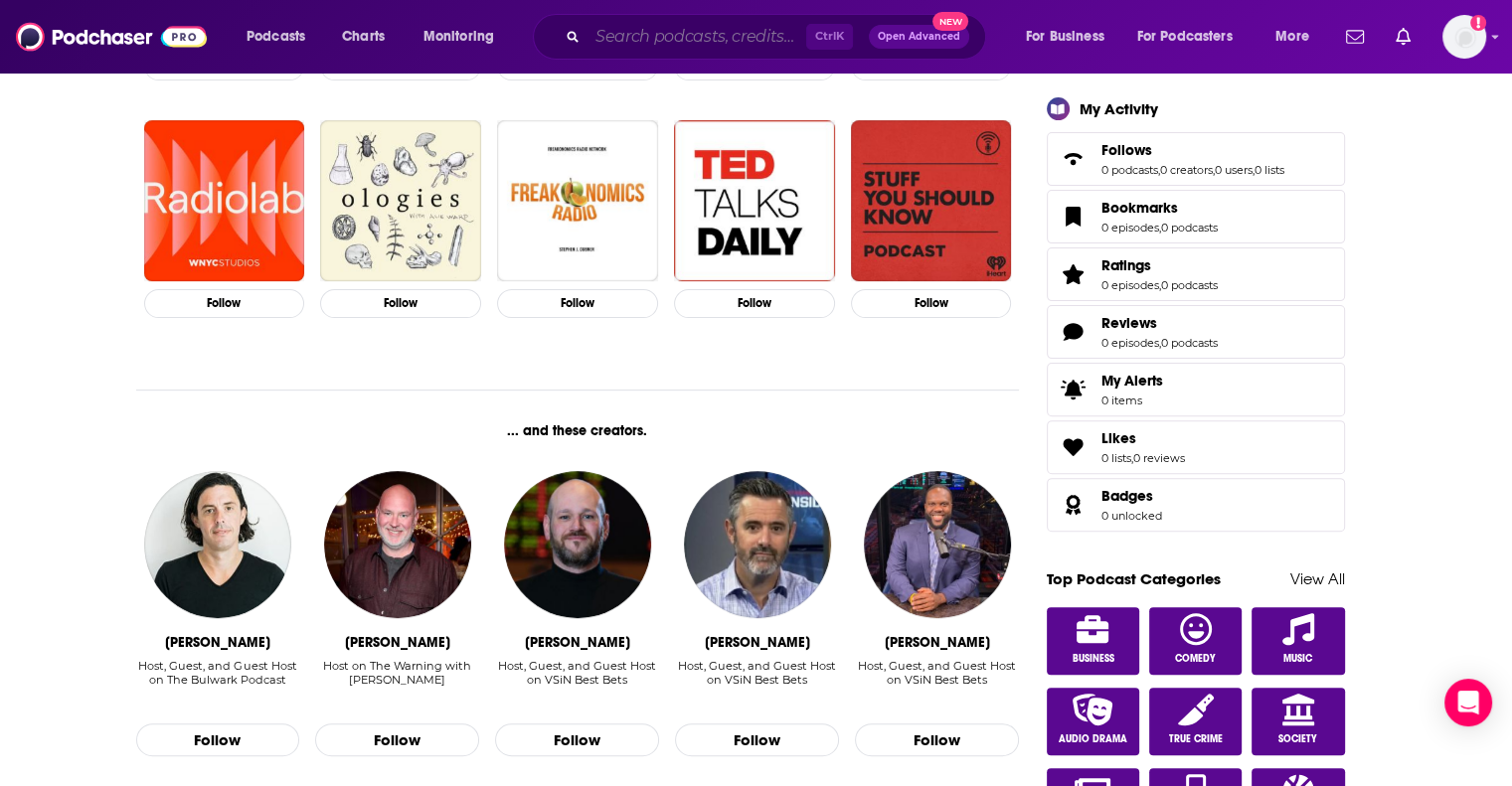 click at bounding box center (697, 37) 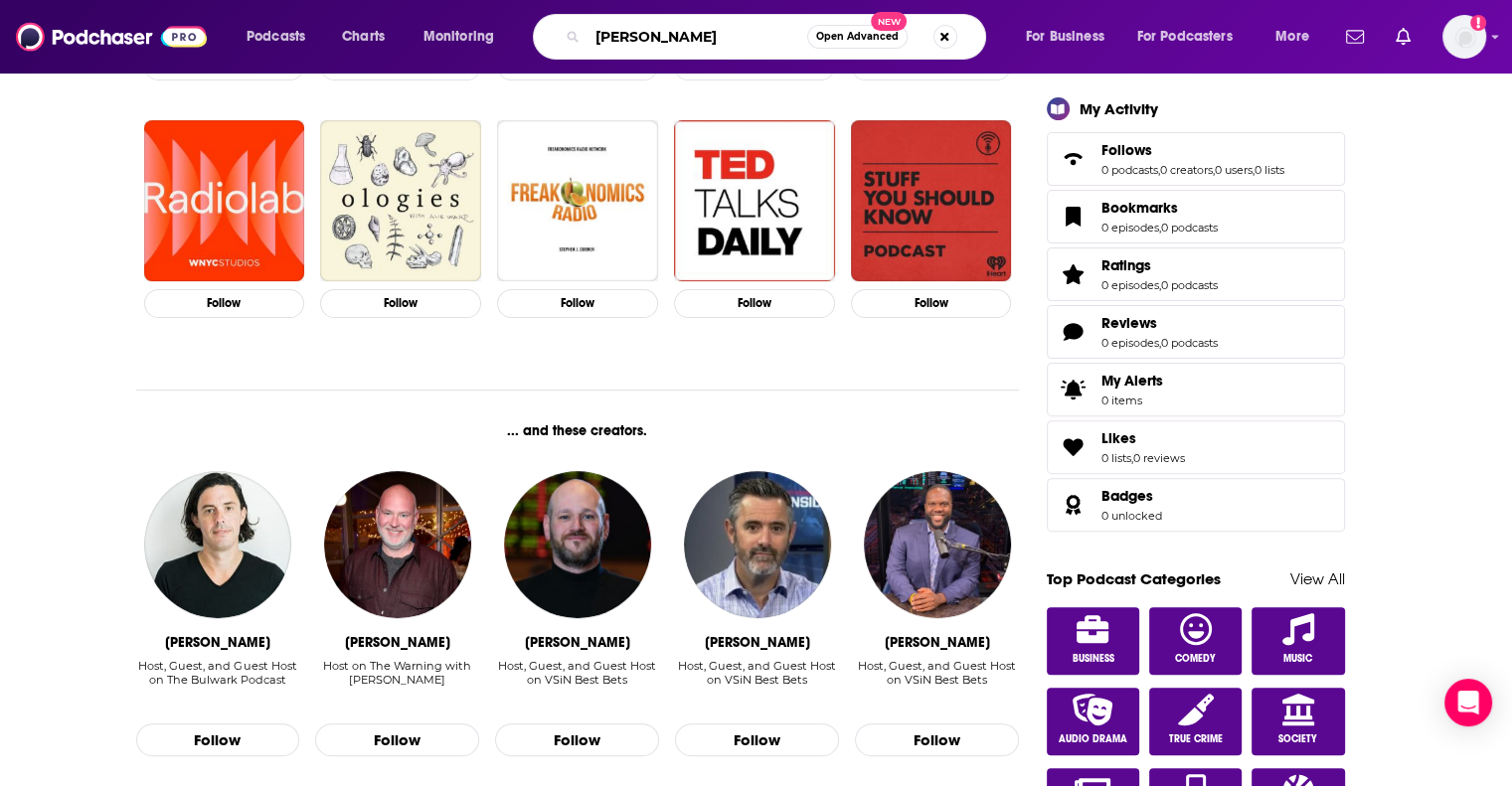 type on "[PERSON_NAME]" 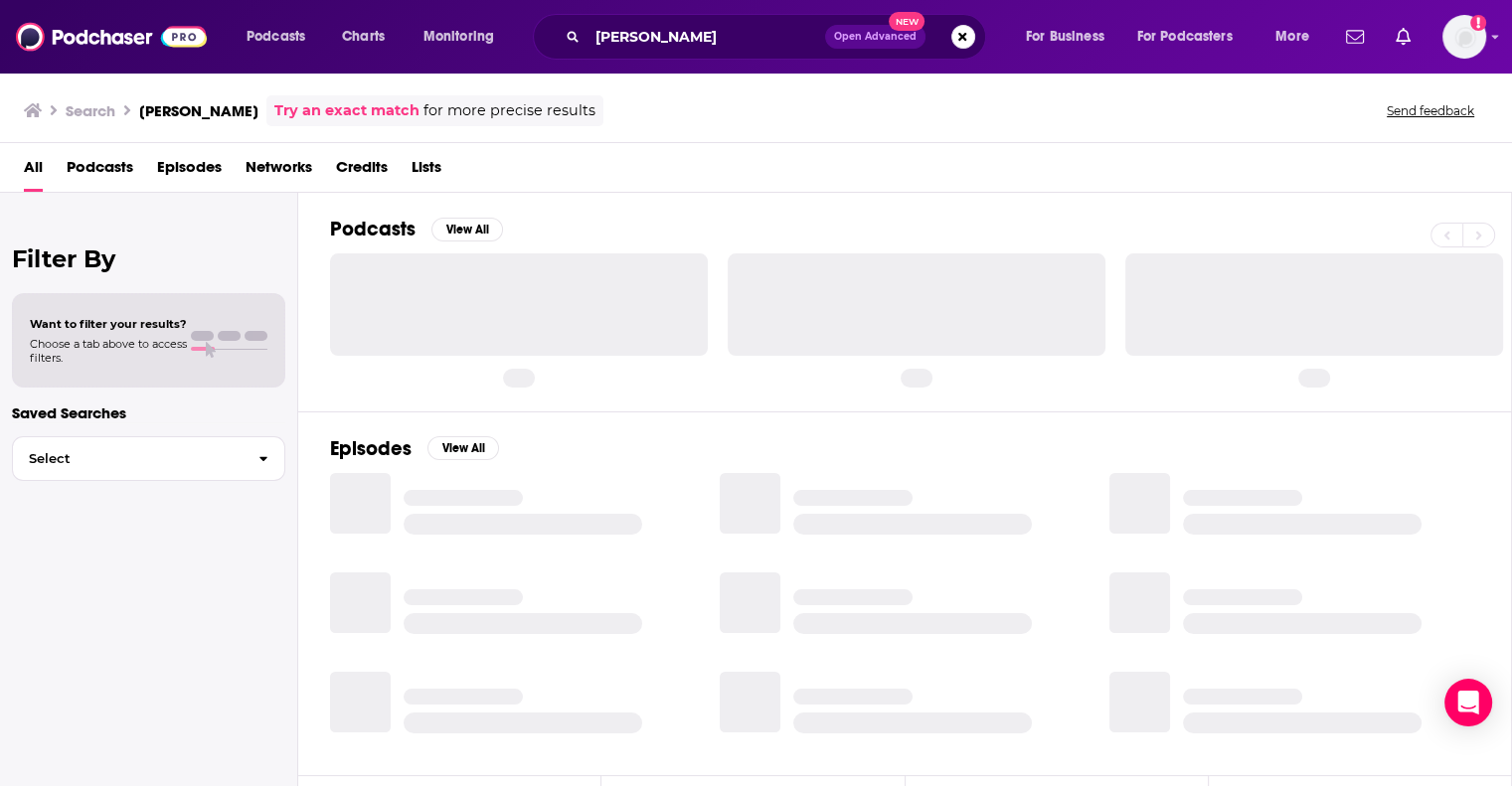 scroll, scrollTop: 0, scrollLeft: 0, axis: both 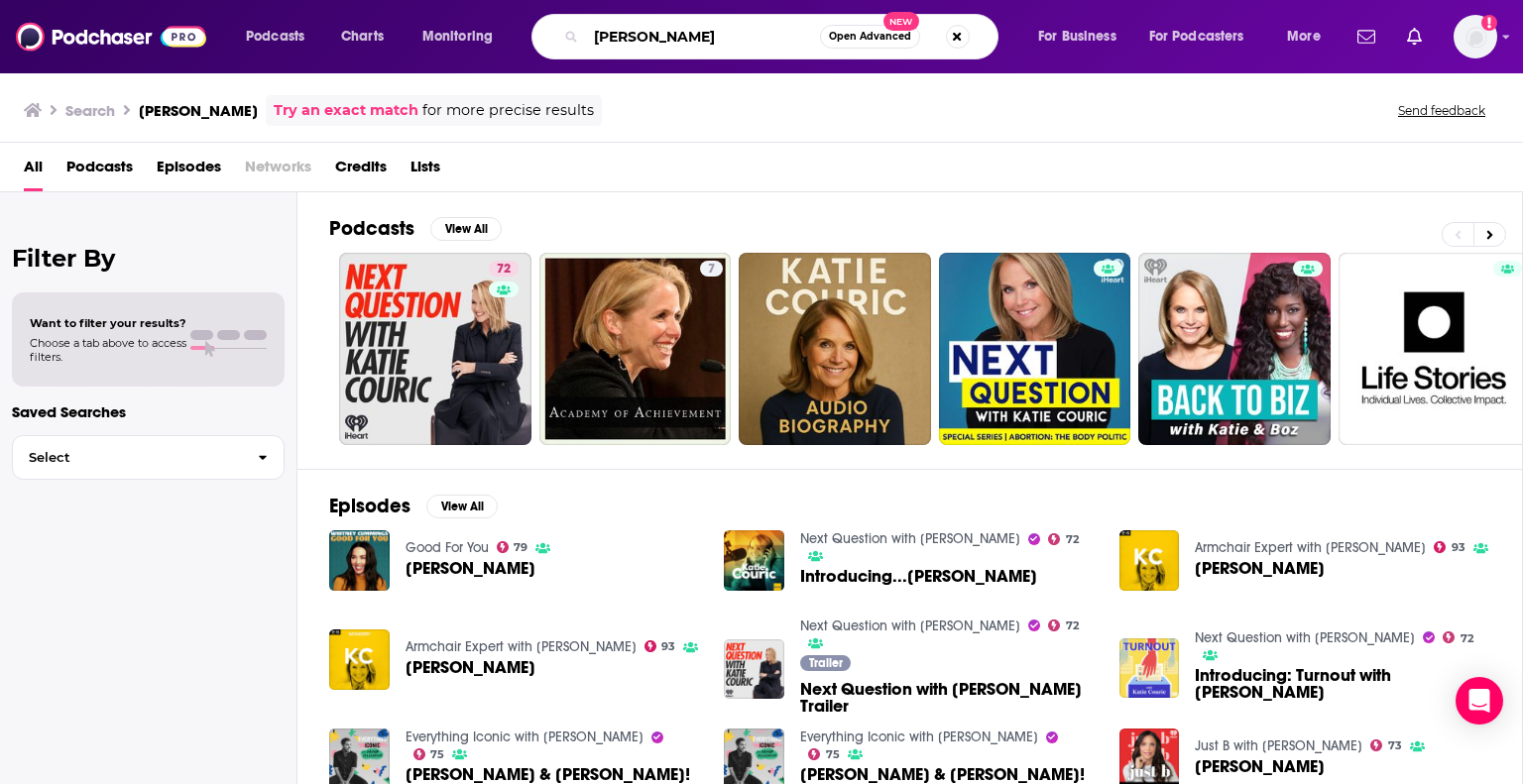 click on "[PERSON_NAME]" at bounding box center (703, 37) 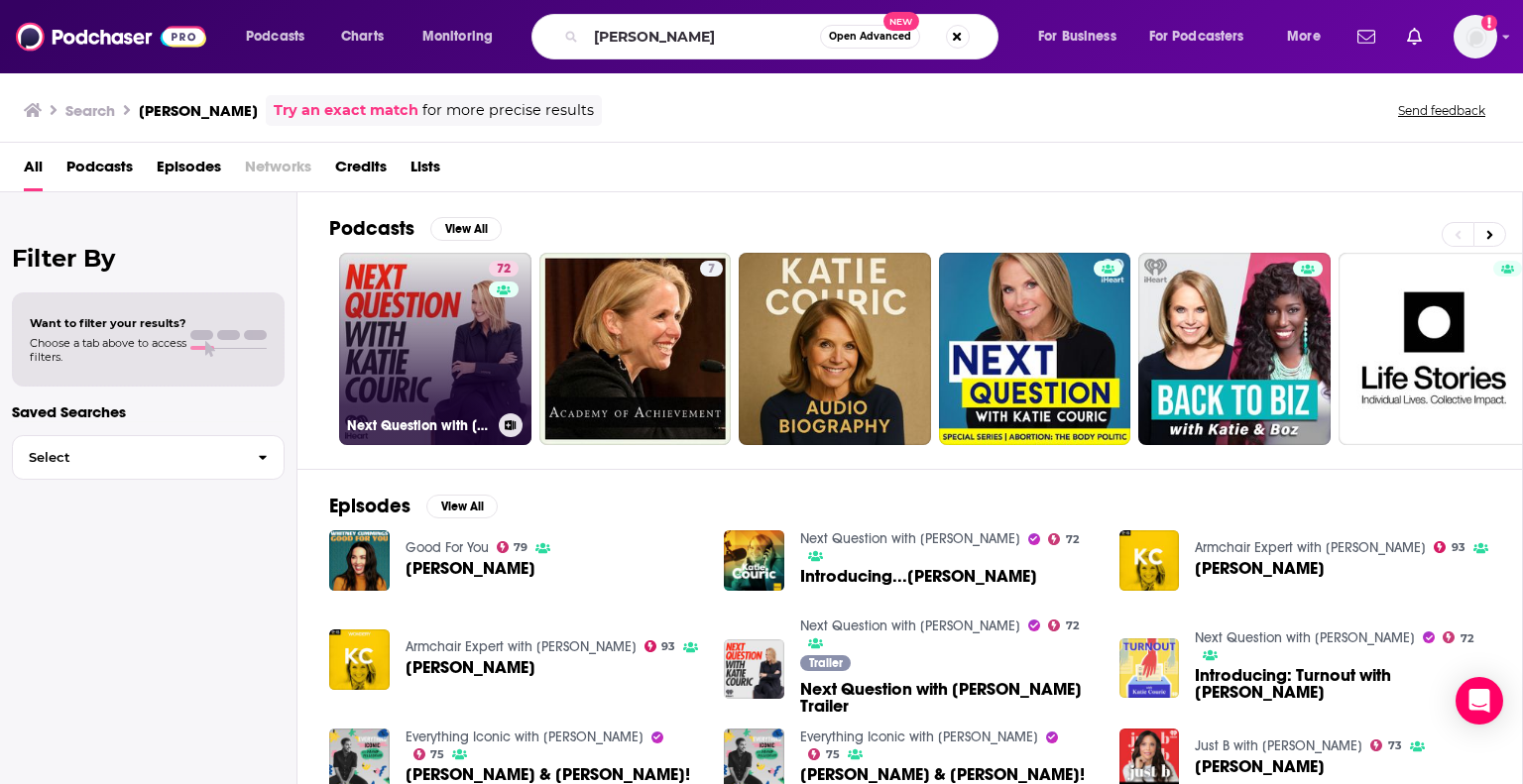 click on "72 Next Question with [PERSON_NAME]" at bounding box center (435, 349) 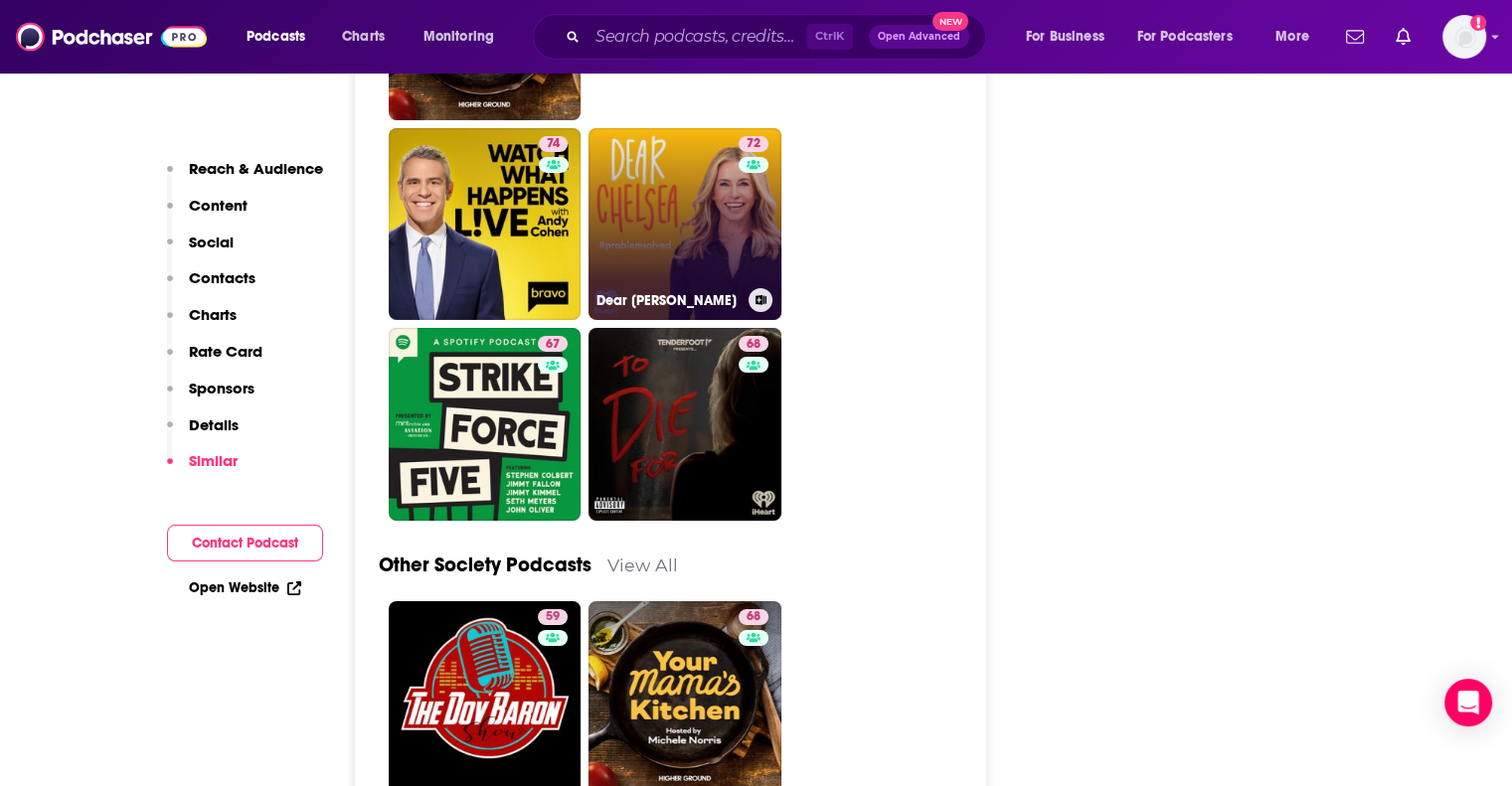scroll, scrollTop: 6955, scrollLeft: 0, axis: vertical 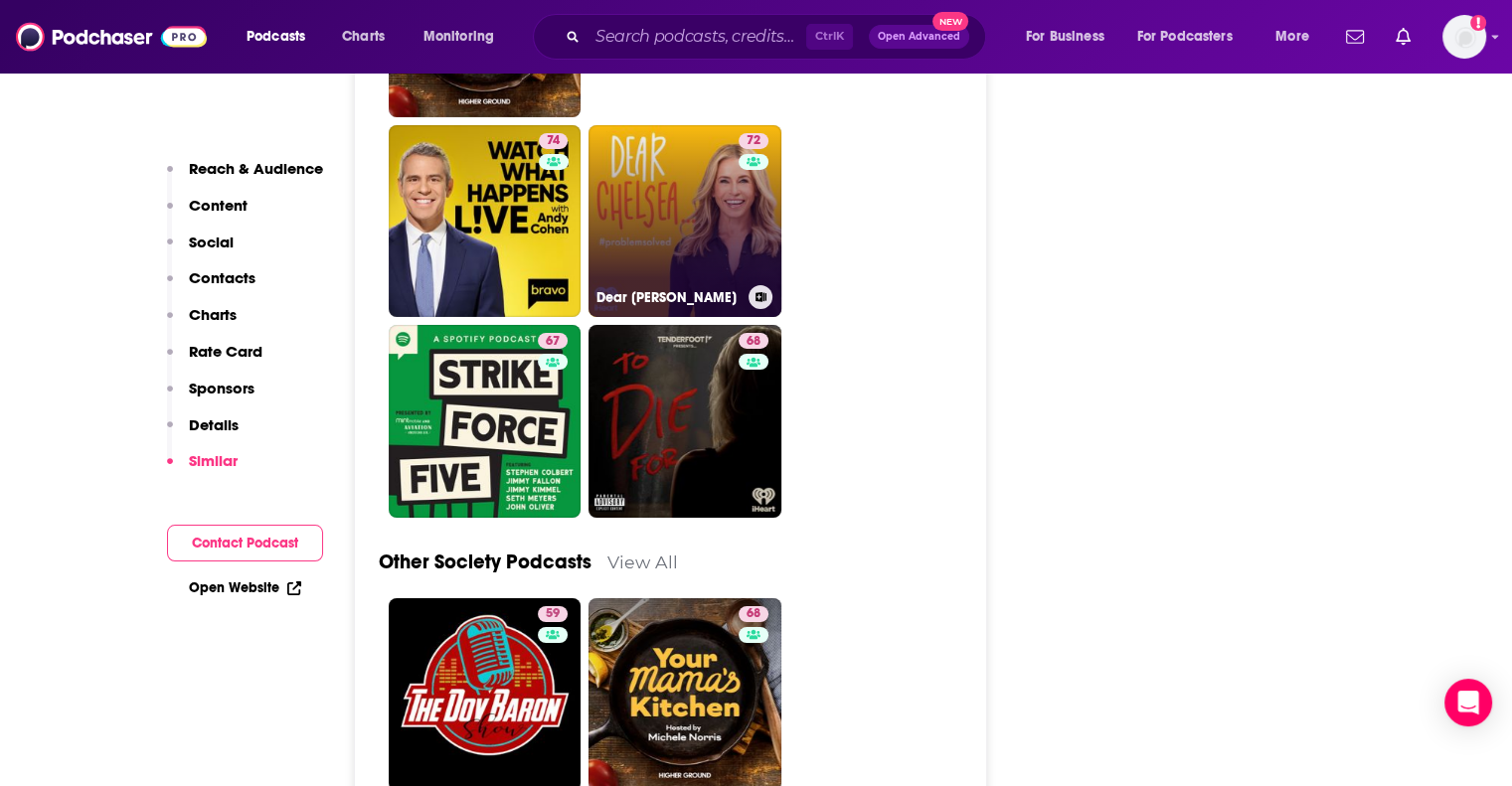 click on "72 Dear [PERSON_NAME]" at bounding box center [685, 222] 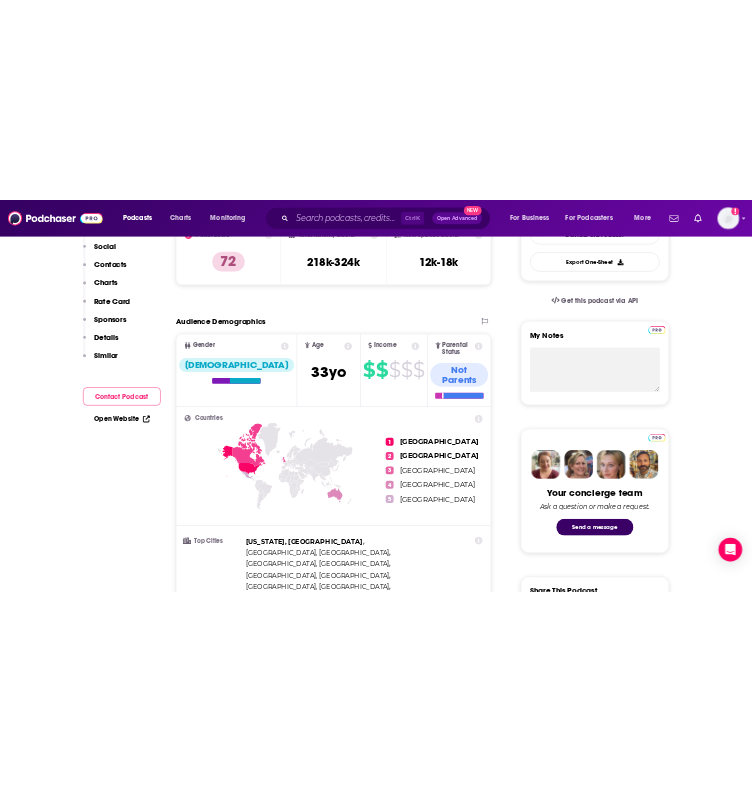 scroll, scrollTop: 591, scrollLeft: 0, axis: vertical 